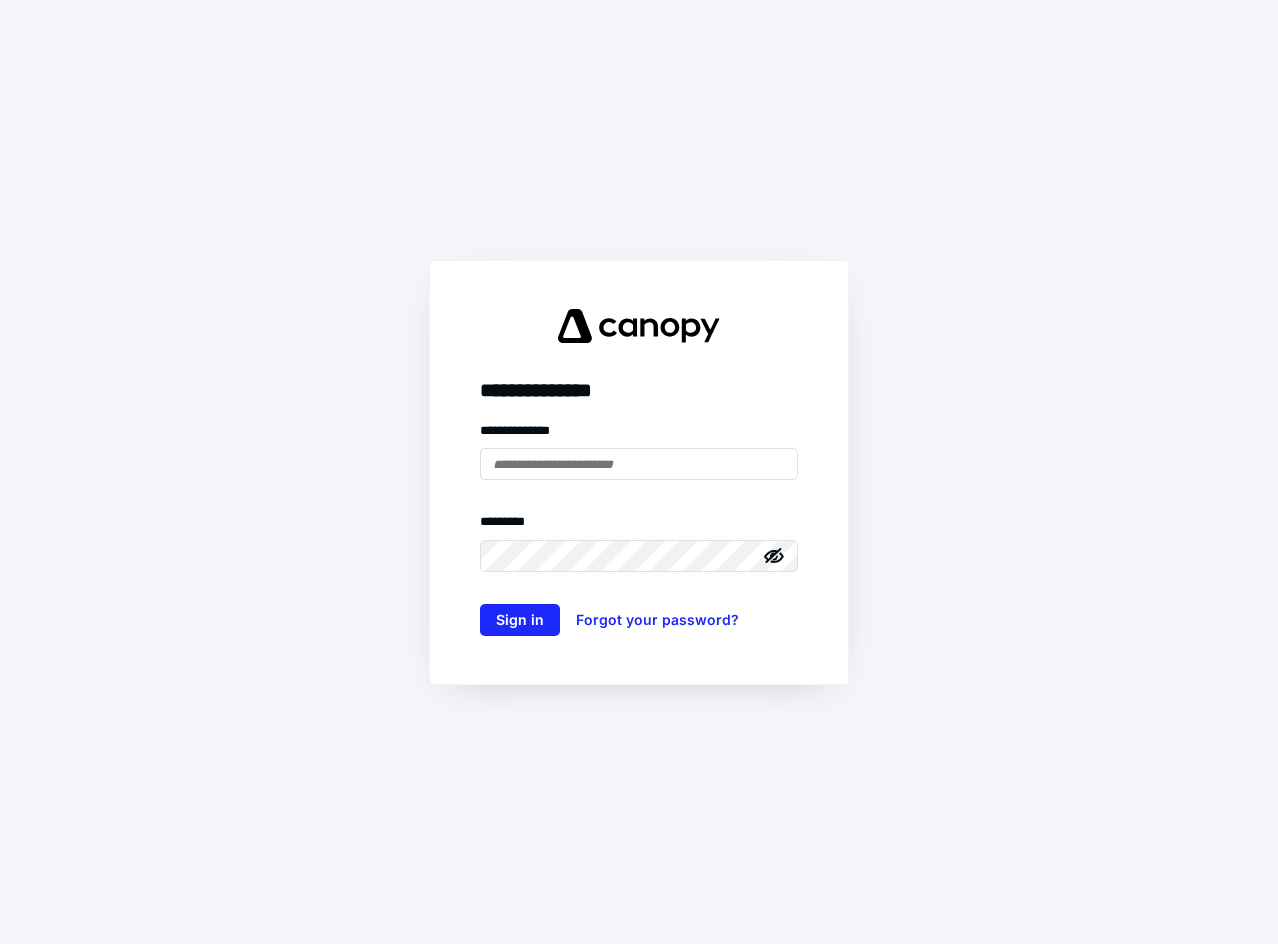 scroll, scrollTop: 0, scrollLeft: 0, axis: both 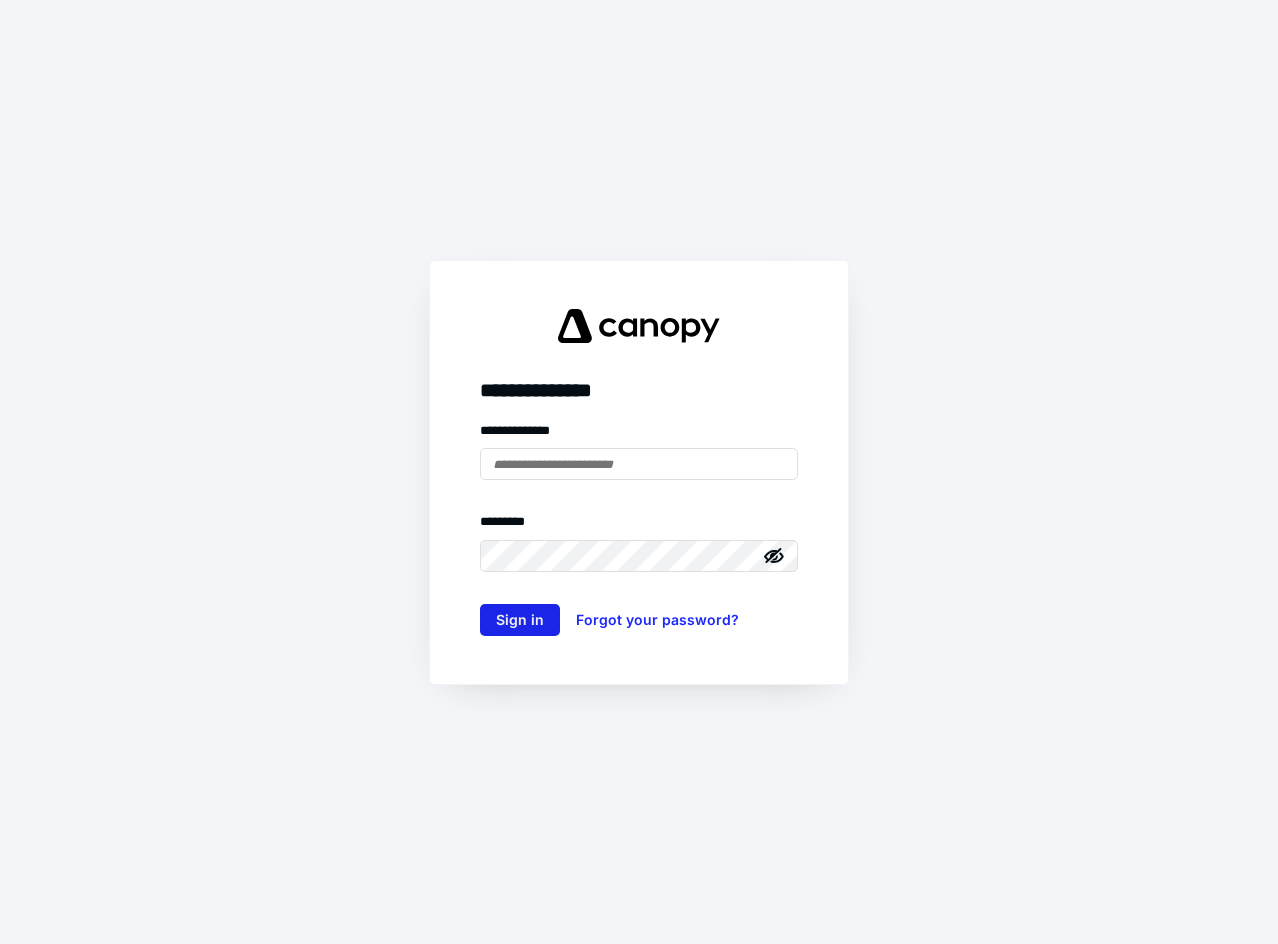 type on "**********" 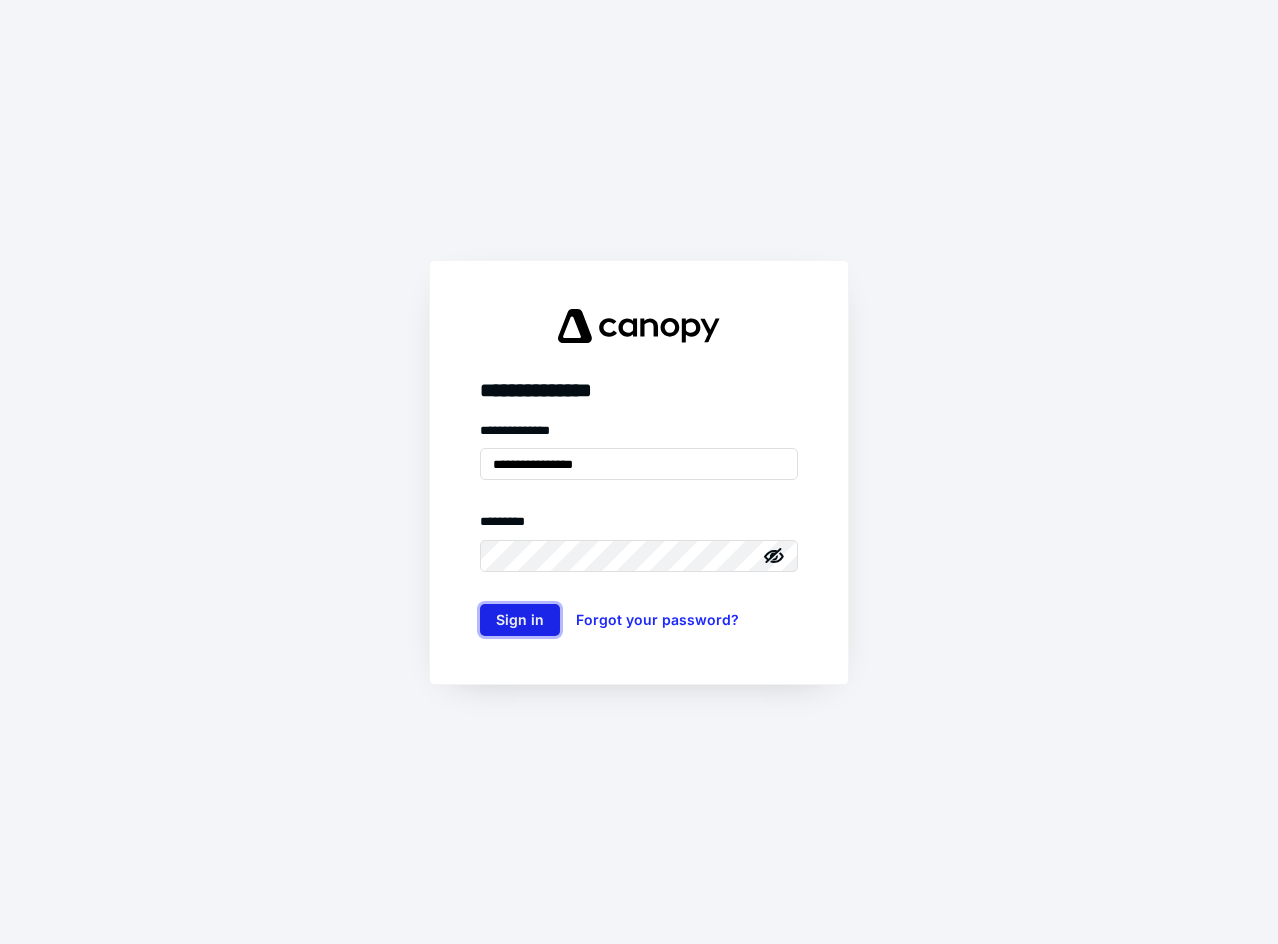 click on "Sign in" at bounding box center [520, 620] 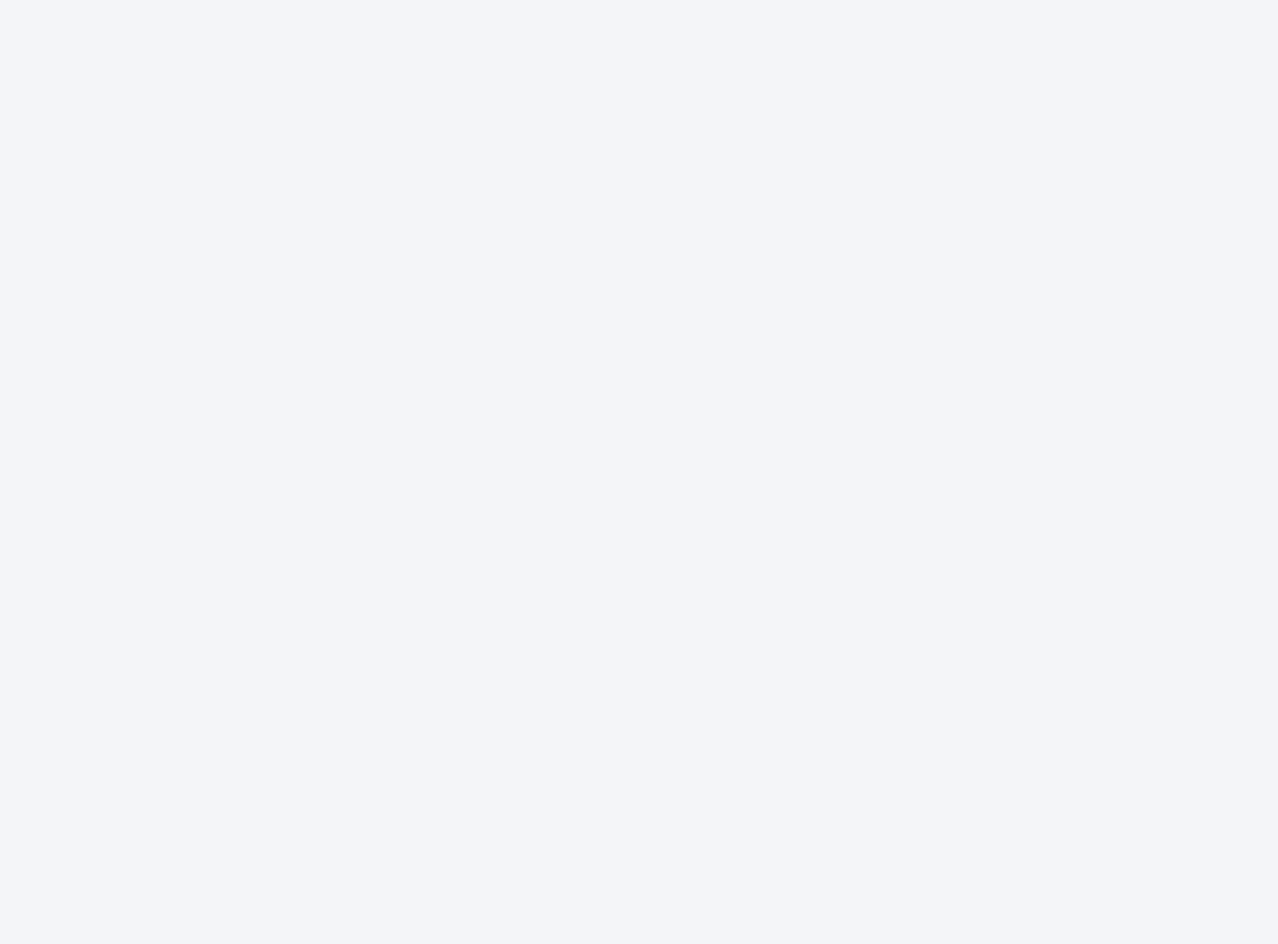 scroll, scrollTop: 0, scrollLeft: 0, axis: both 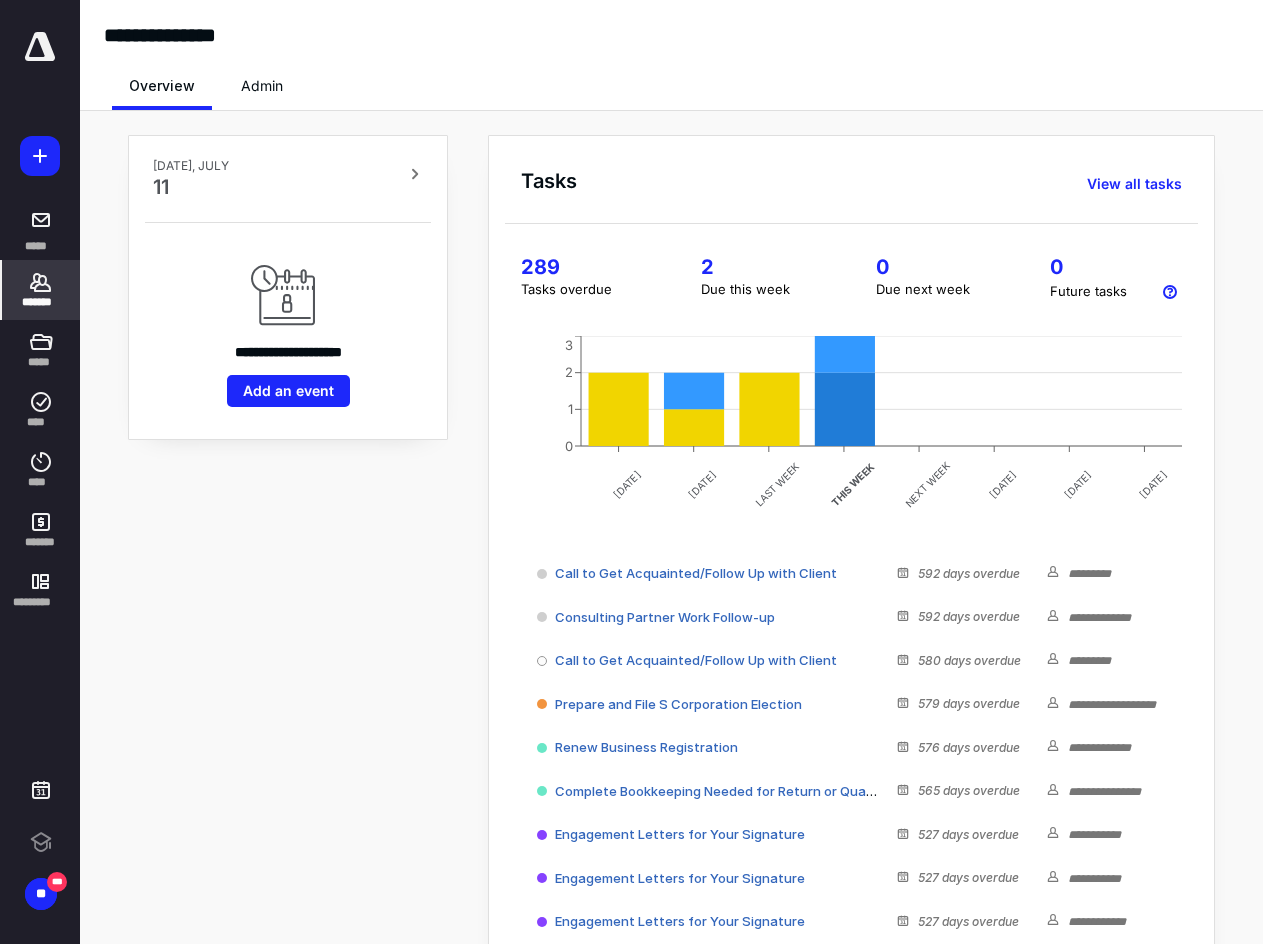 click 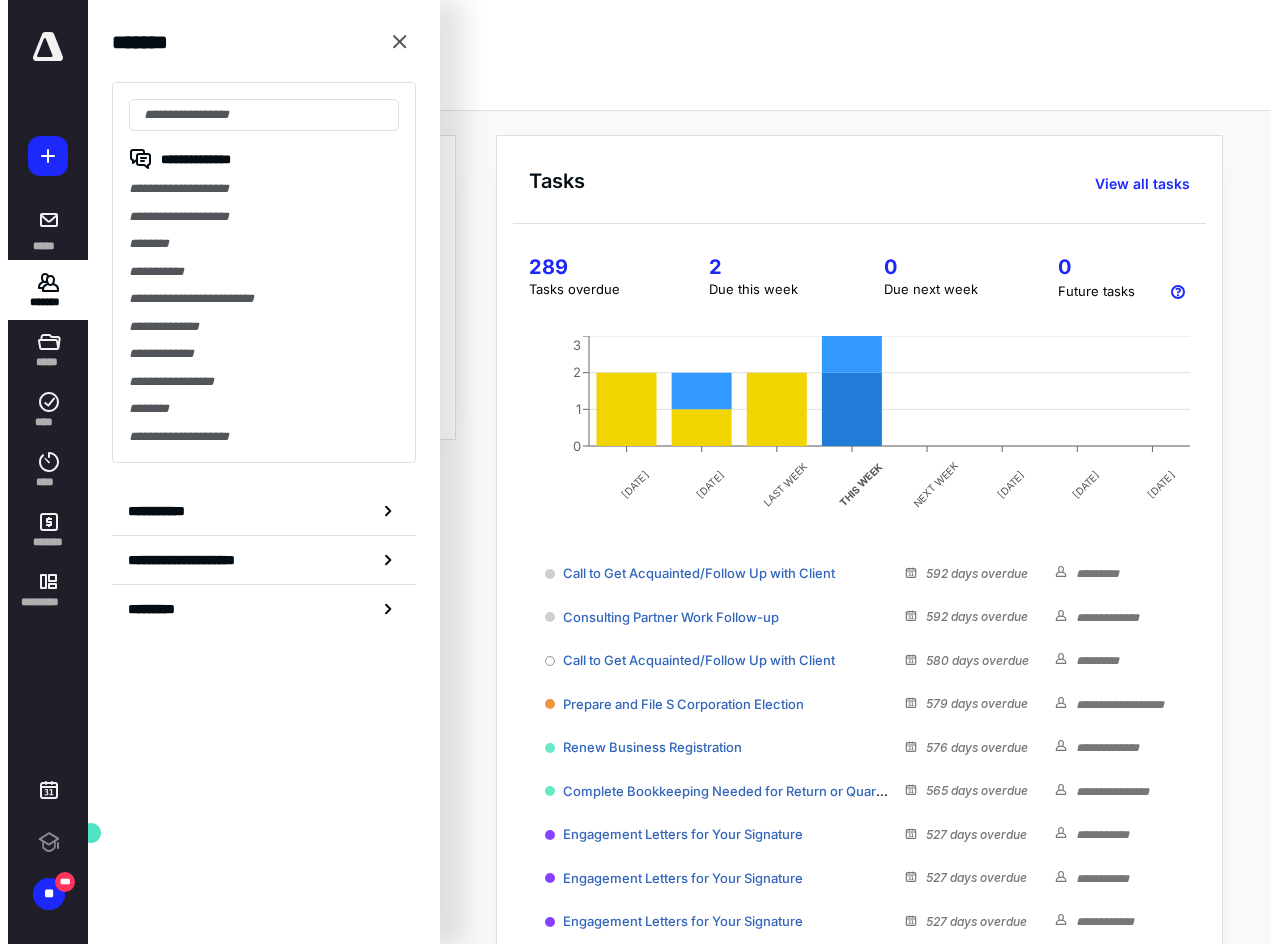 scroll, scrollTop: 0, scrollLeft: 0, axis: both 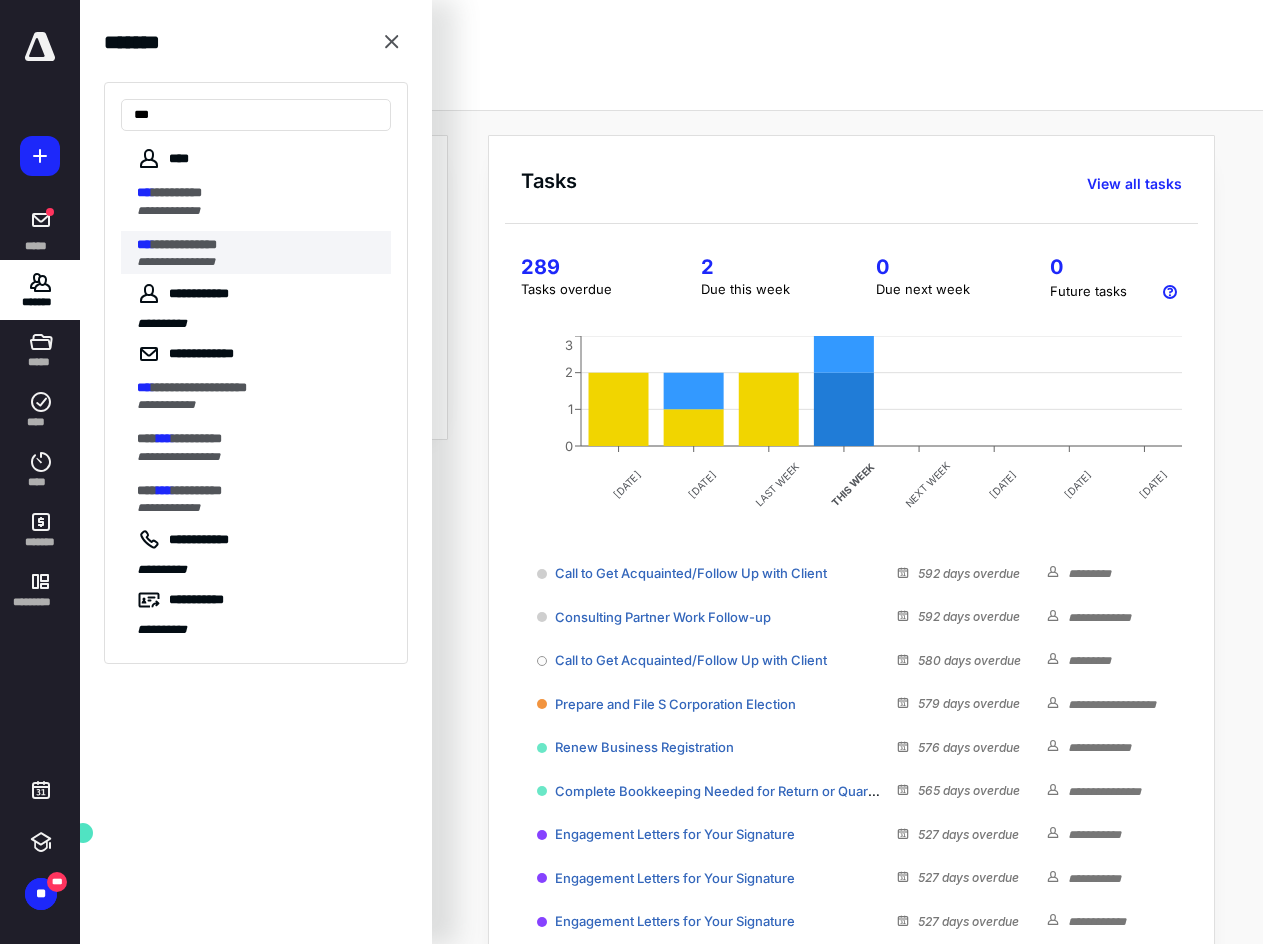 type on "***" 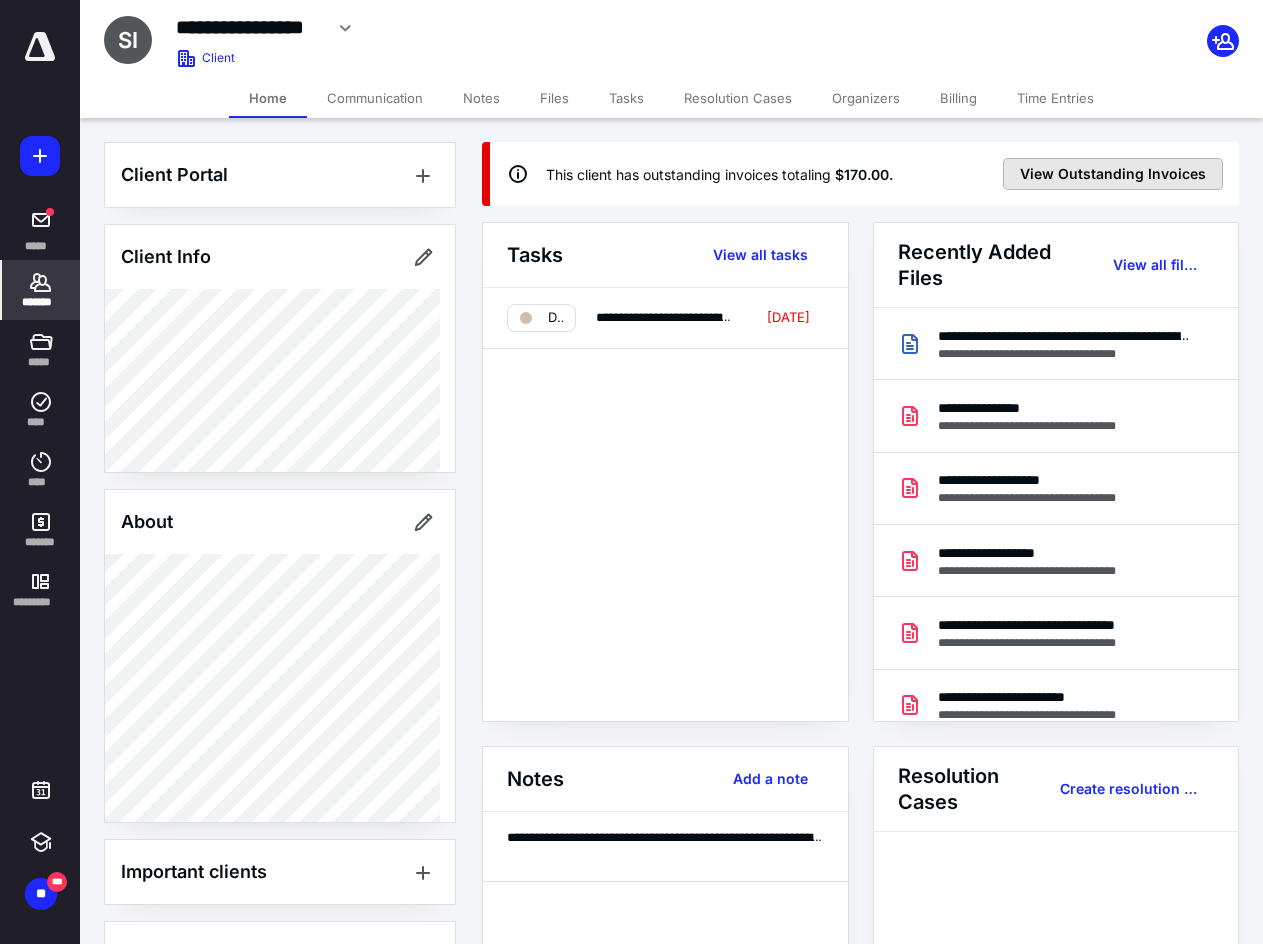 click on "View Outstanding Invoices" at bounding box center (1113, 174) 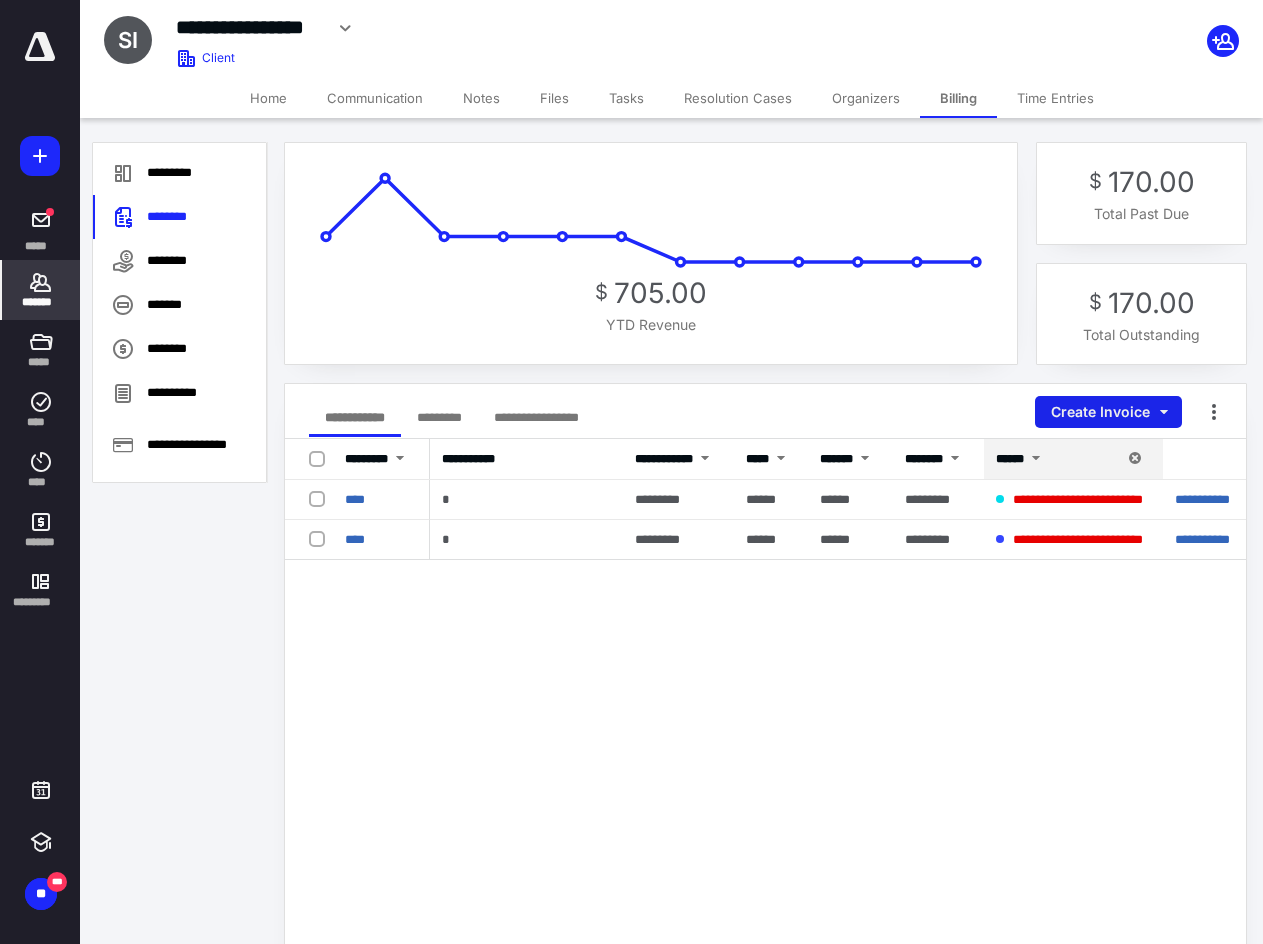 drag, startPoint x: 1133, startPoint y: 402, endPoint x: 1120, endPoint y: 406, distance: 13.601471 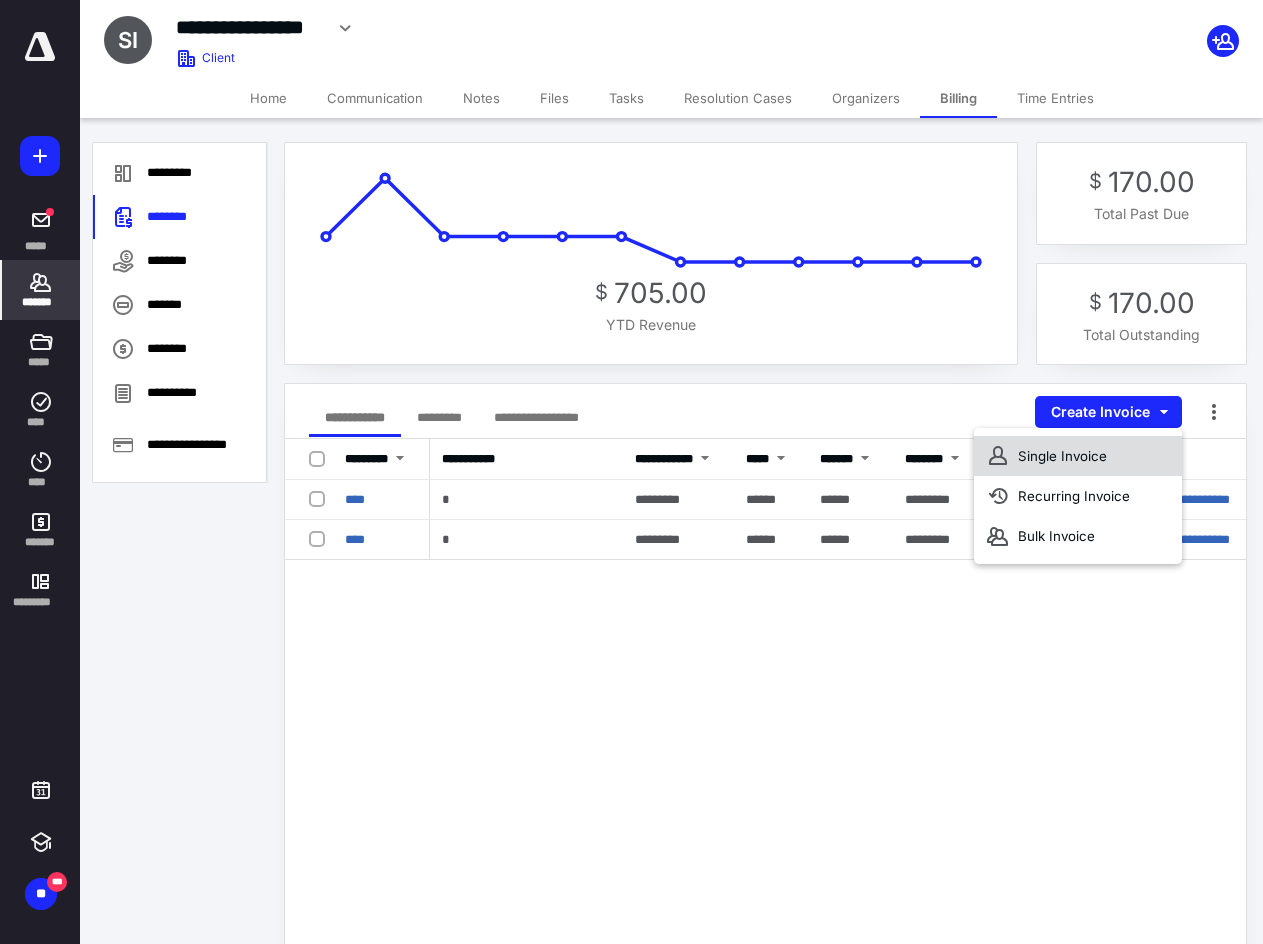click on "Single Invoice" at bounding box center [1078, 456] 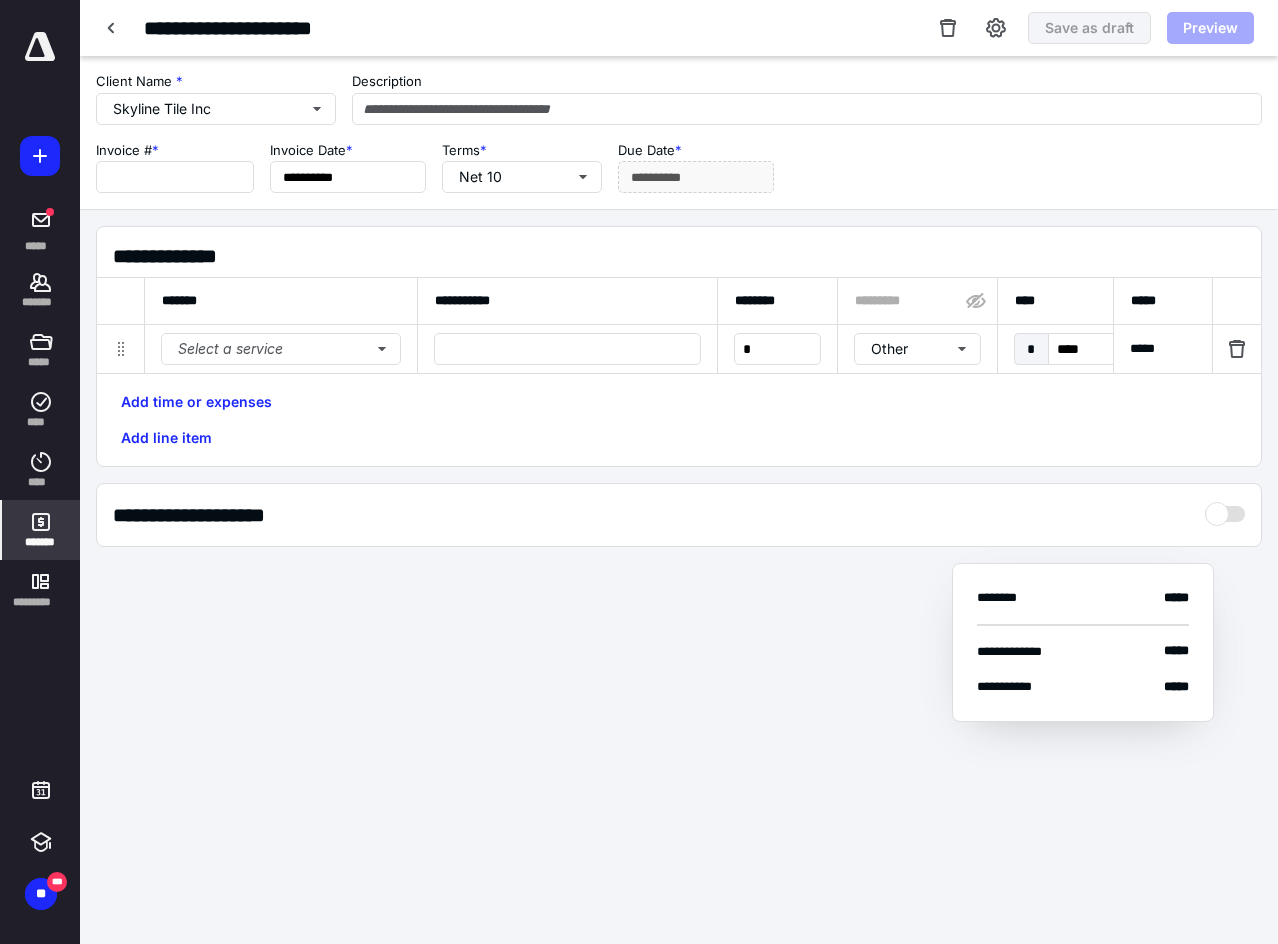type on "****" 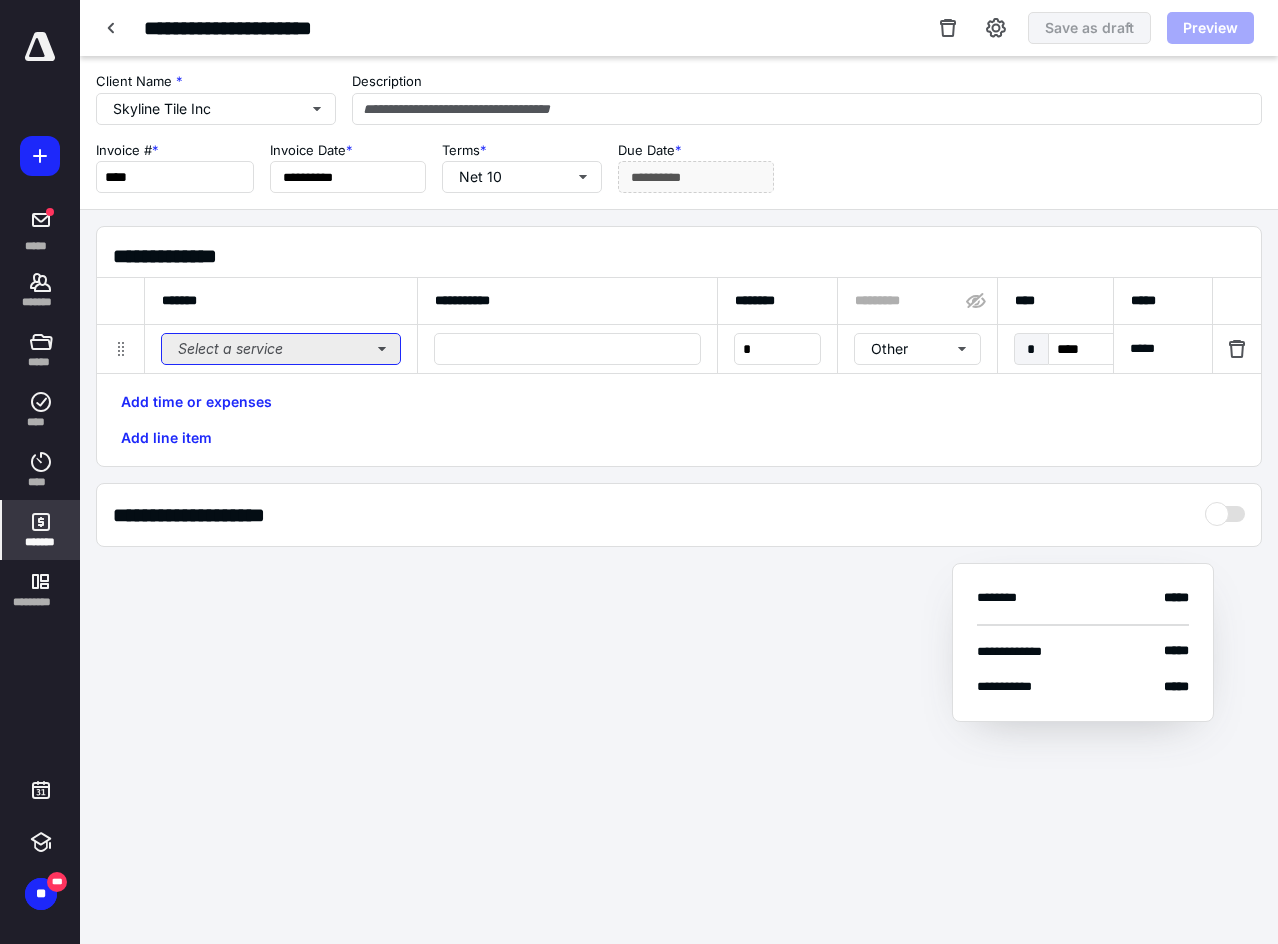 click on "Select a service" at bounding box center [281, 349] 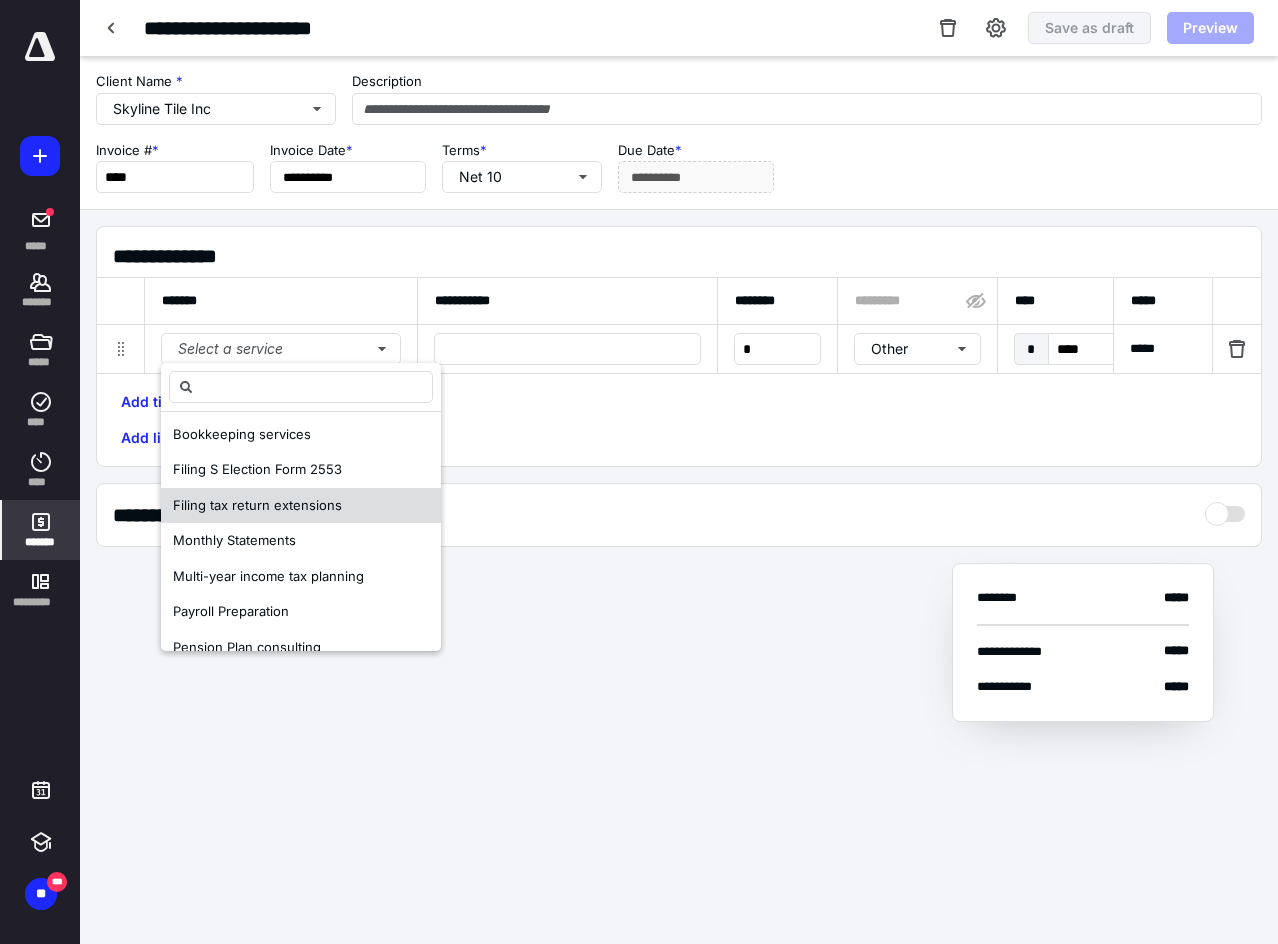 scroll, scrollTop: 500, scrollLeft: 0, axis: vertical 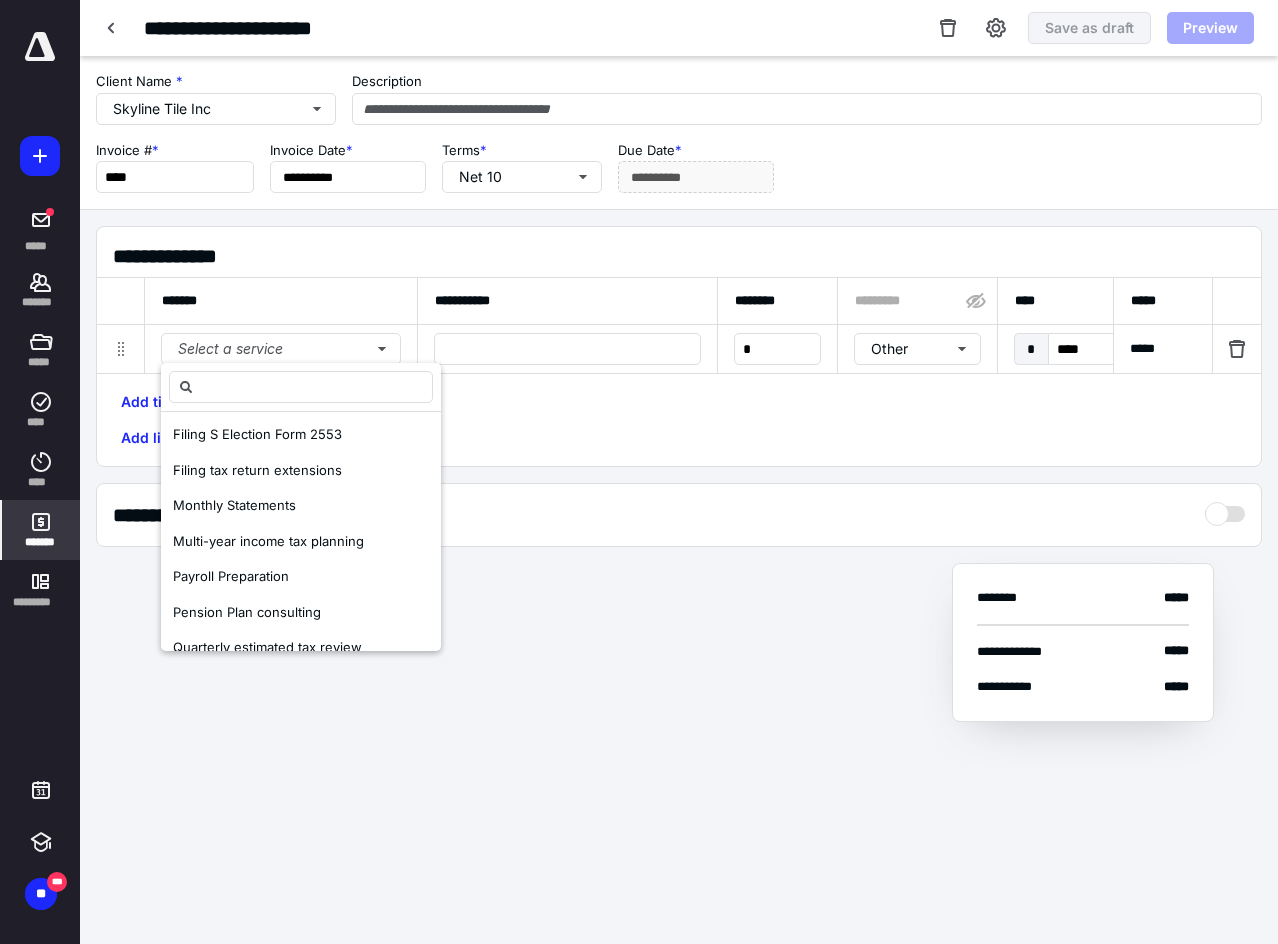 drag, startPoint x: 294, startPoint y: 505, endPoint x: 322, endPoint y: 499, distance: 28.635643 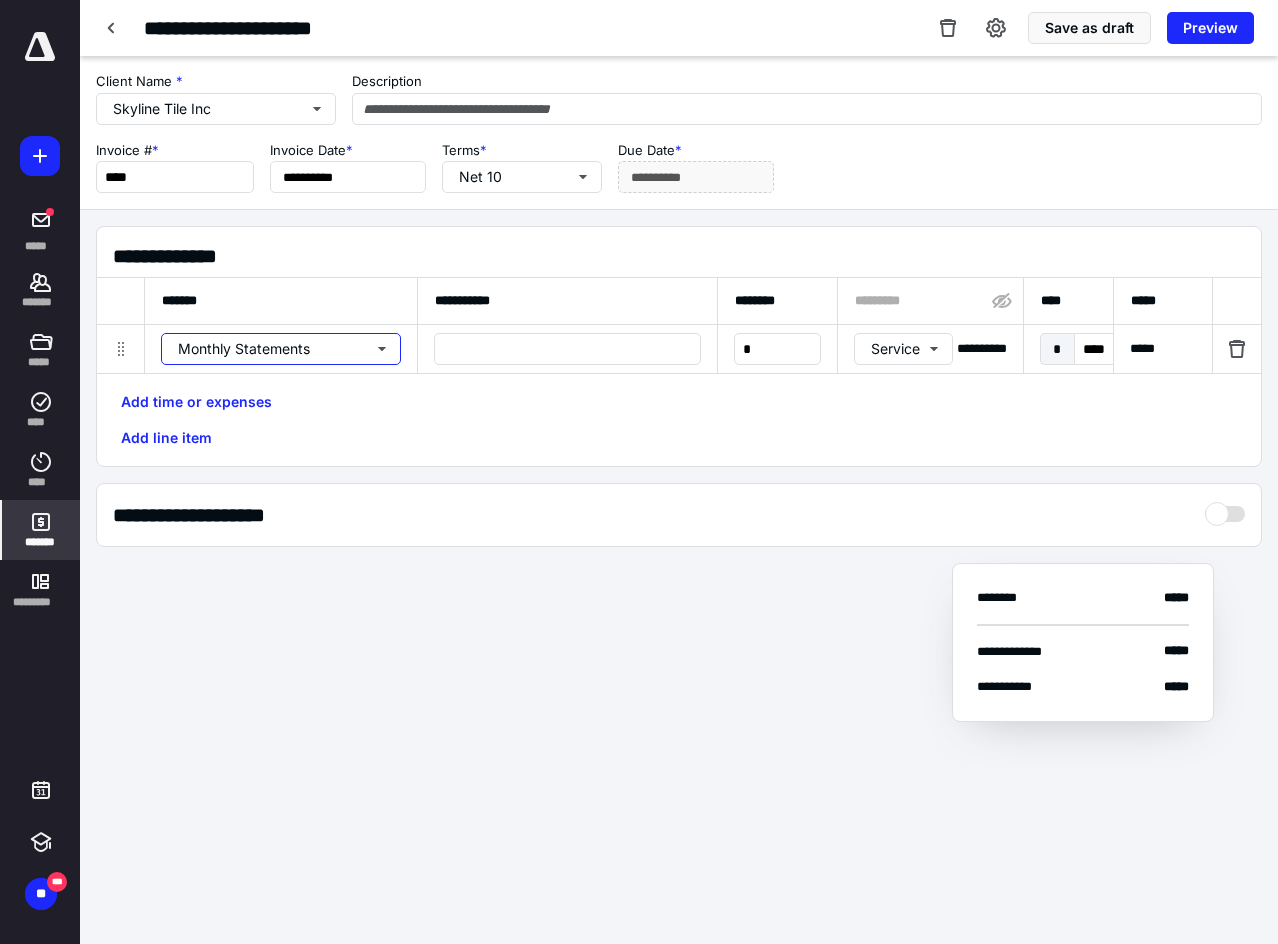 scroll, scrollTop: 0, scrollLeft: 0, axis: both 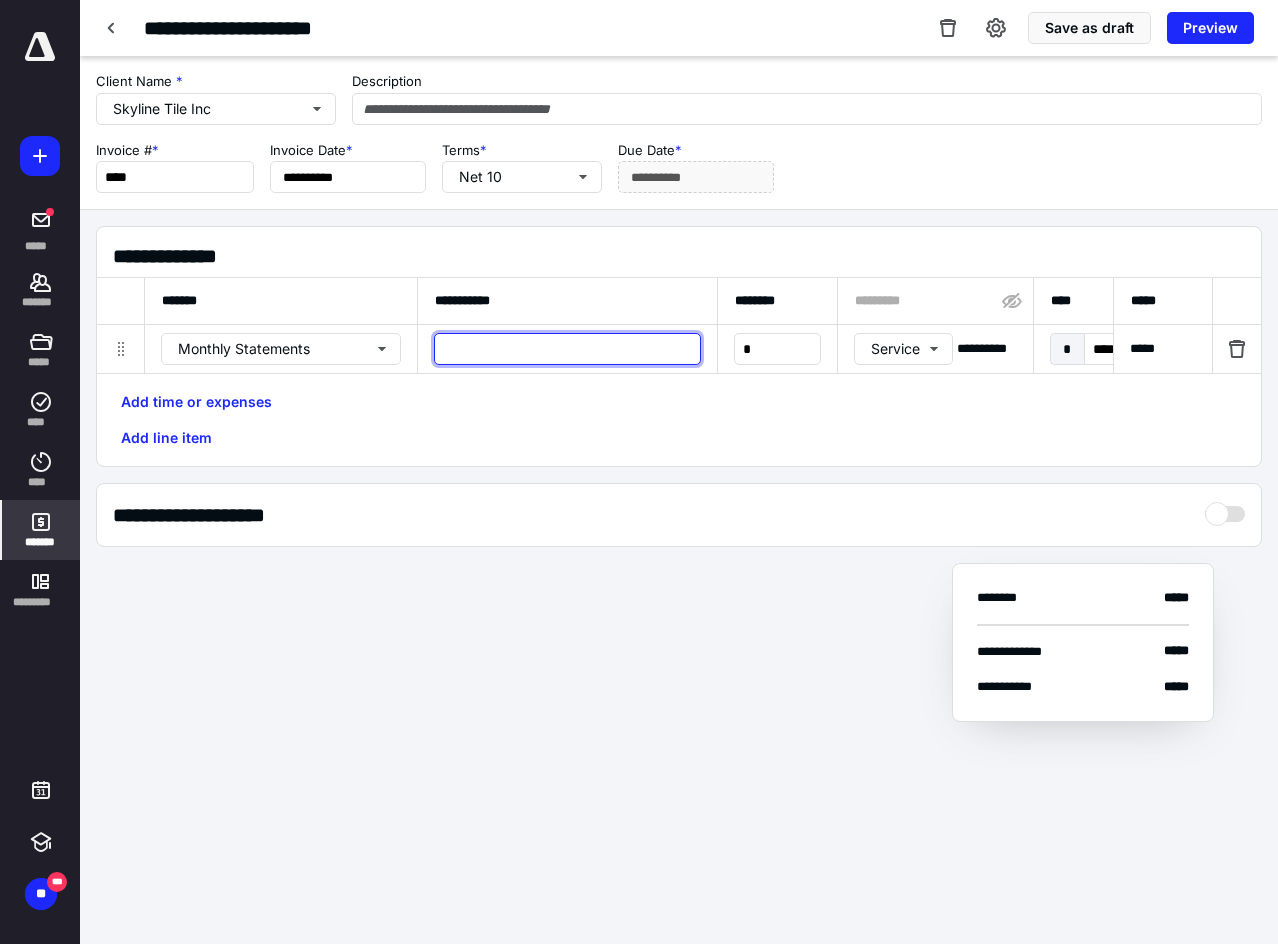 click at bounding box center [567, 349] 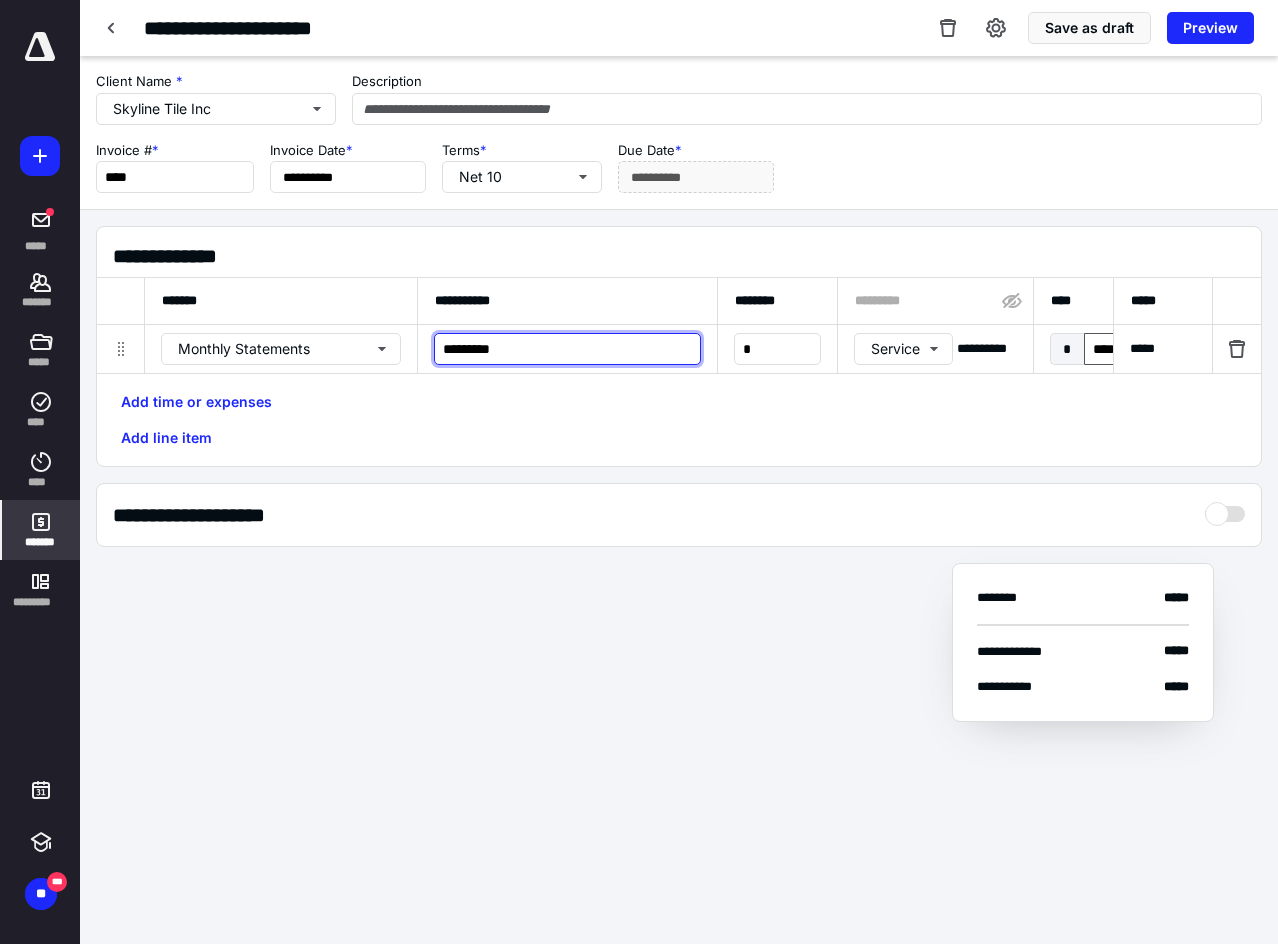 type on "*********" 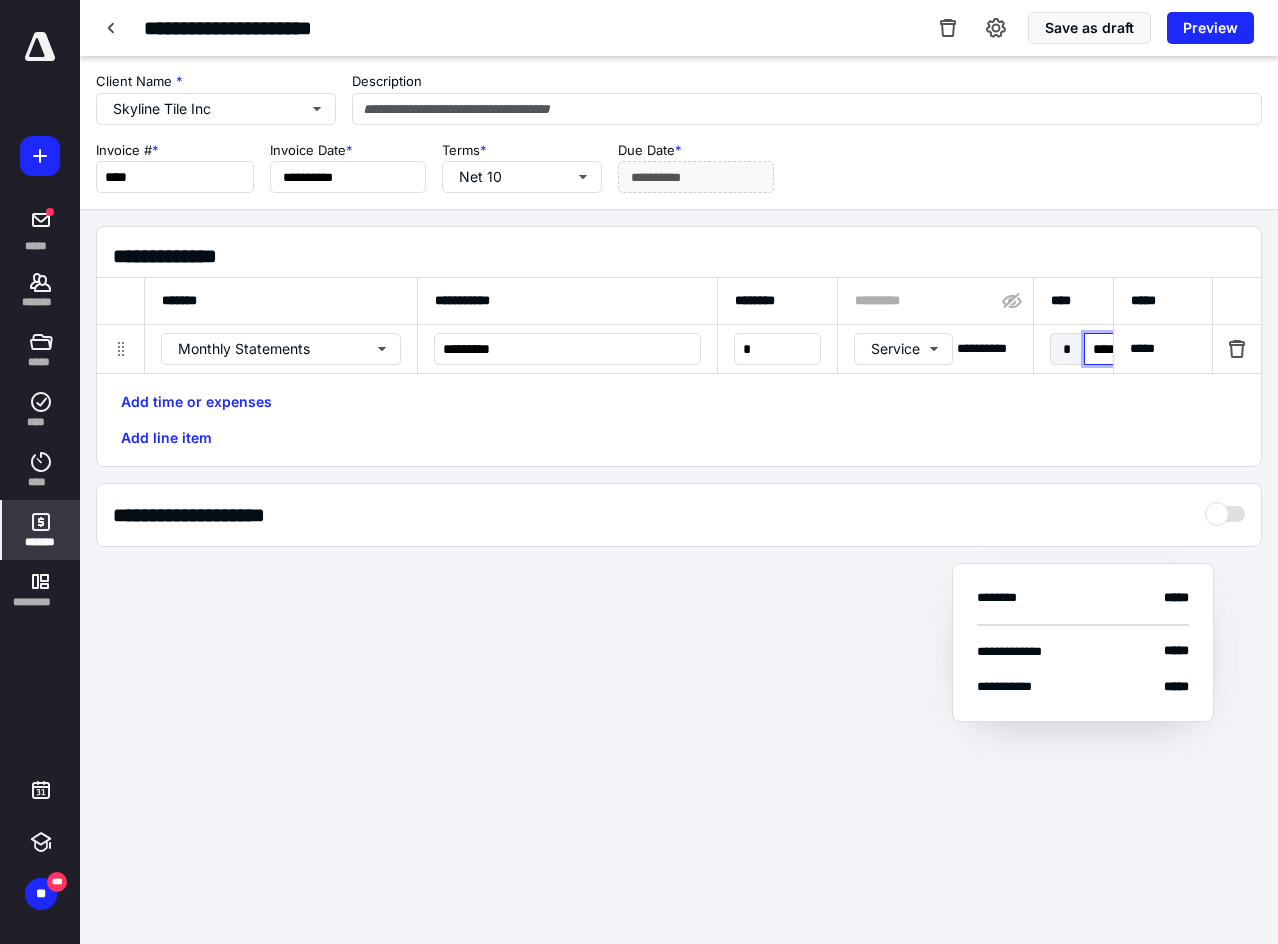 click on "****" at bounding box center [1130, 349] 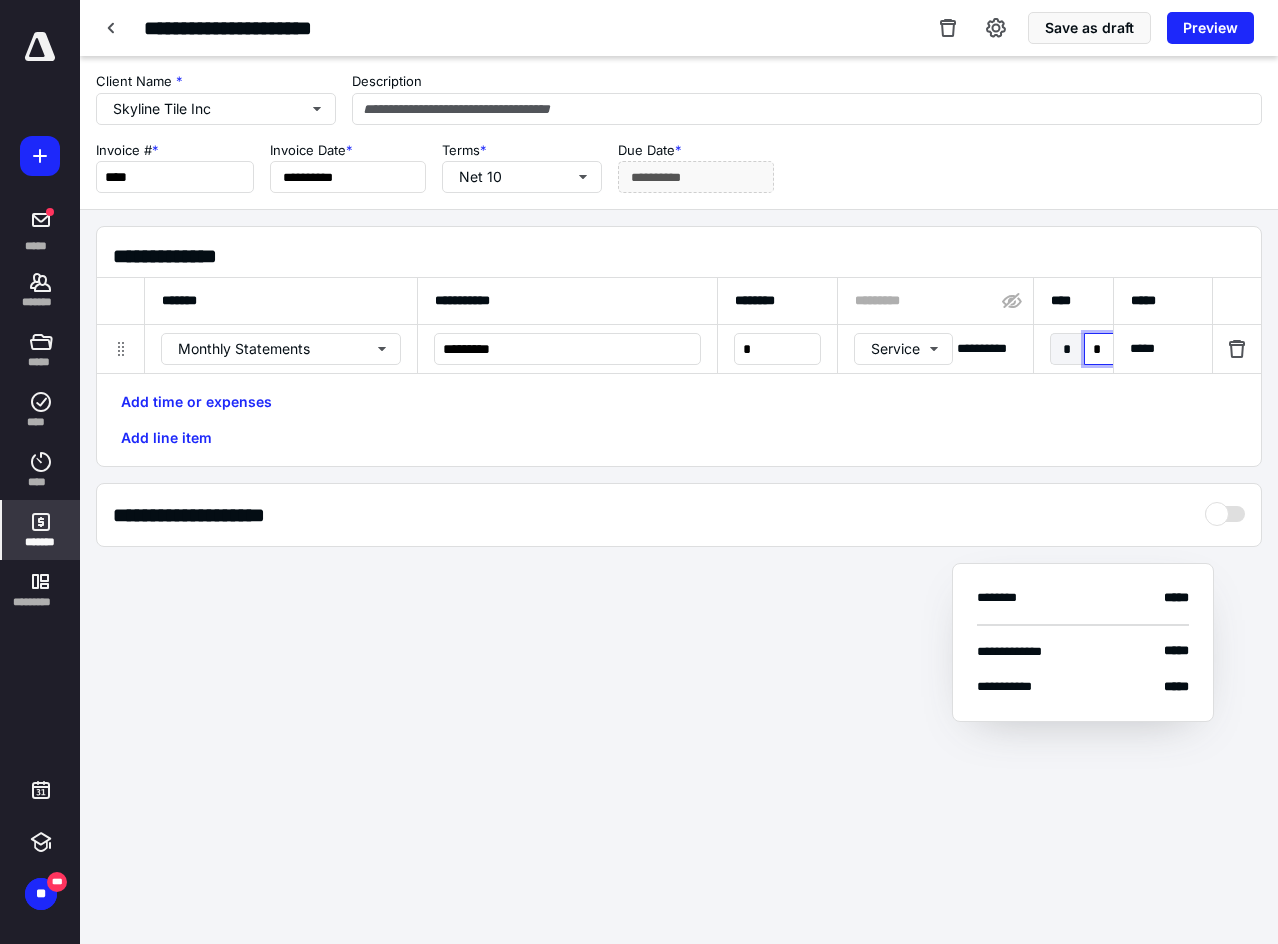 type on "**" 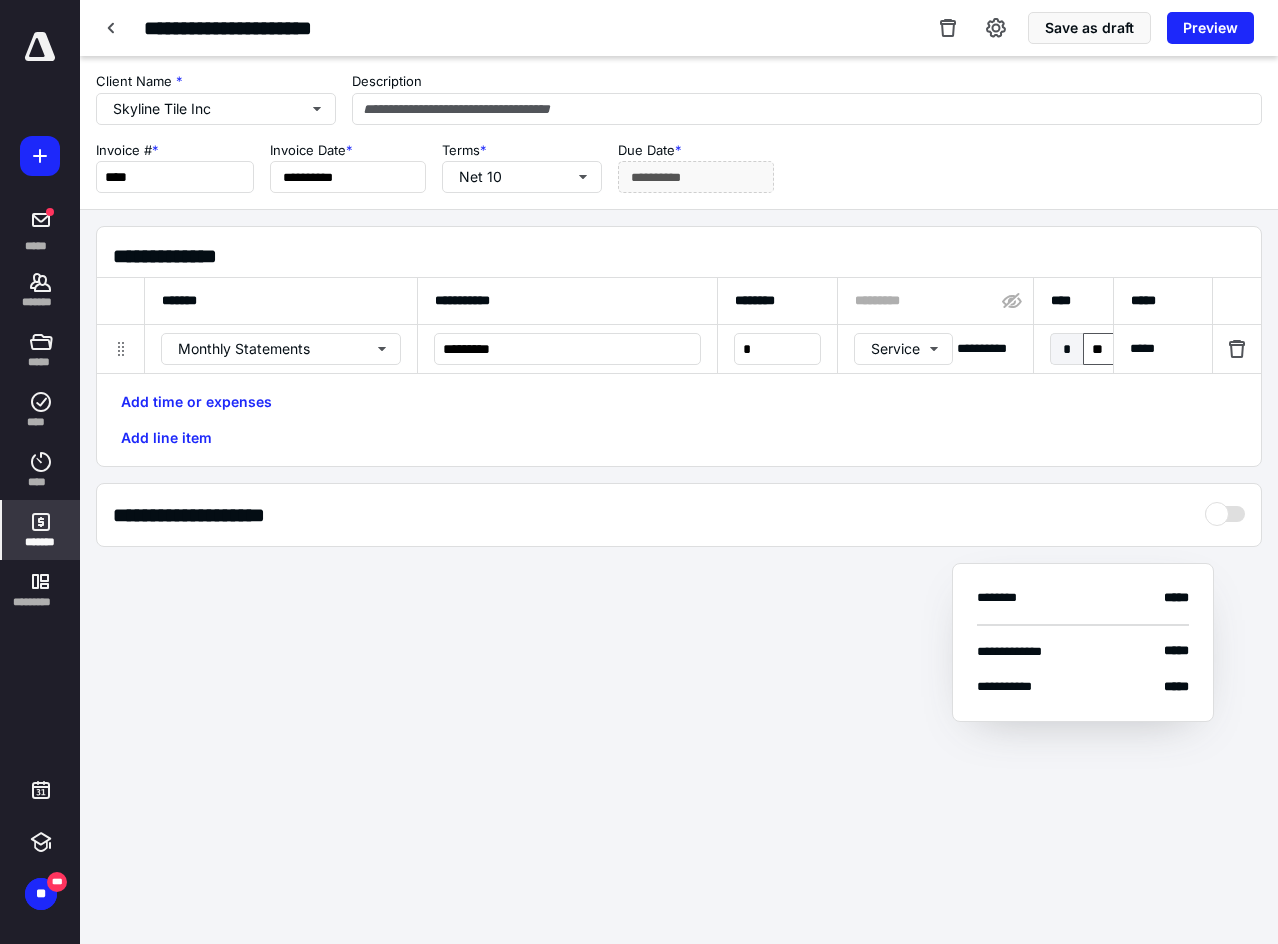 scroll, scrollTop: 0, scrollLeft: 1285, axis: horizontal 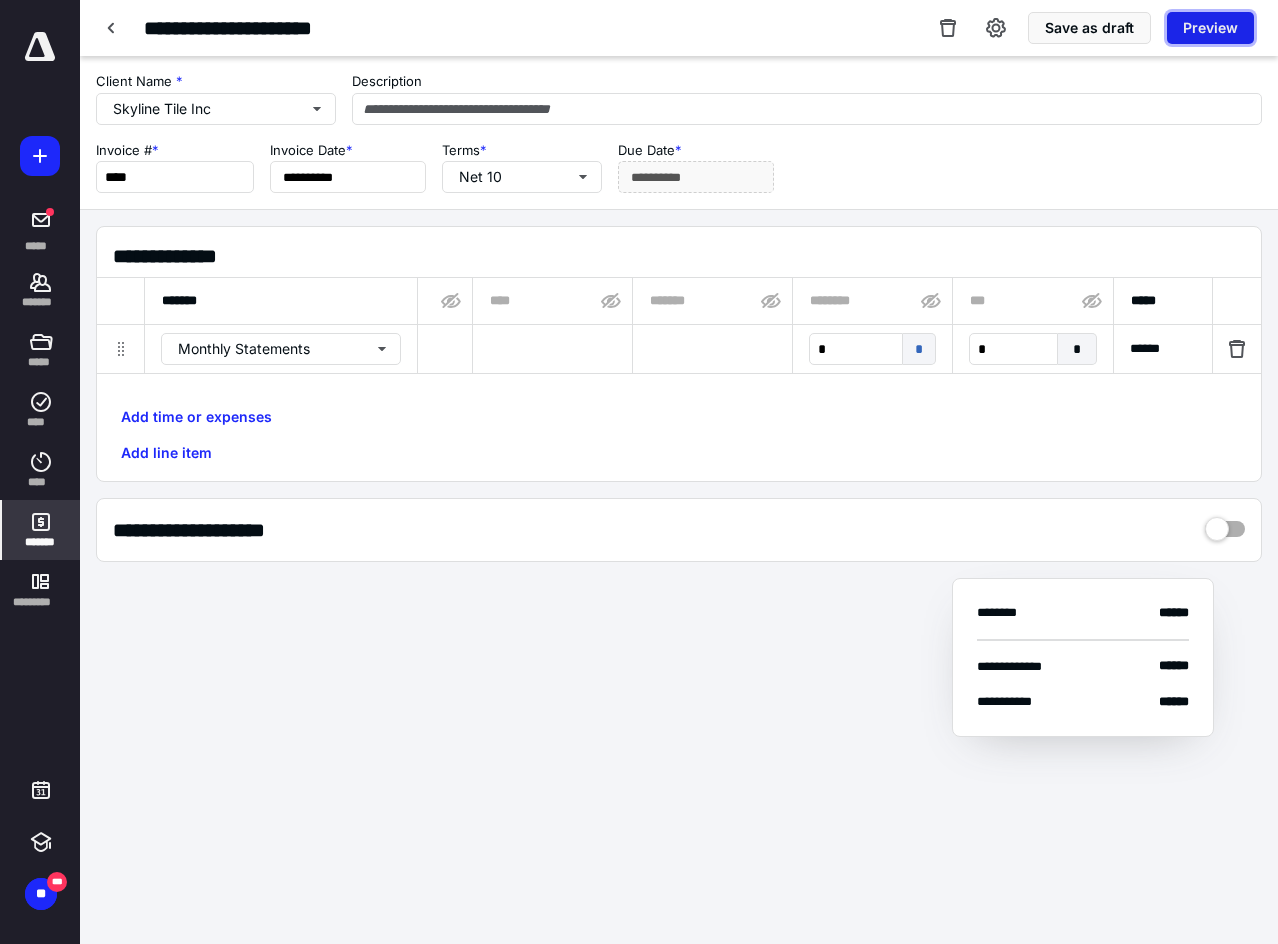 click on "Preview" at bounding box center (1210, 28) 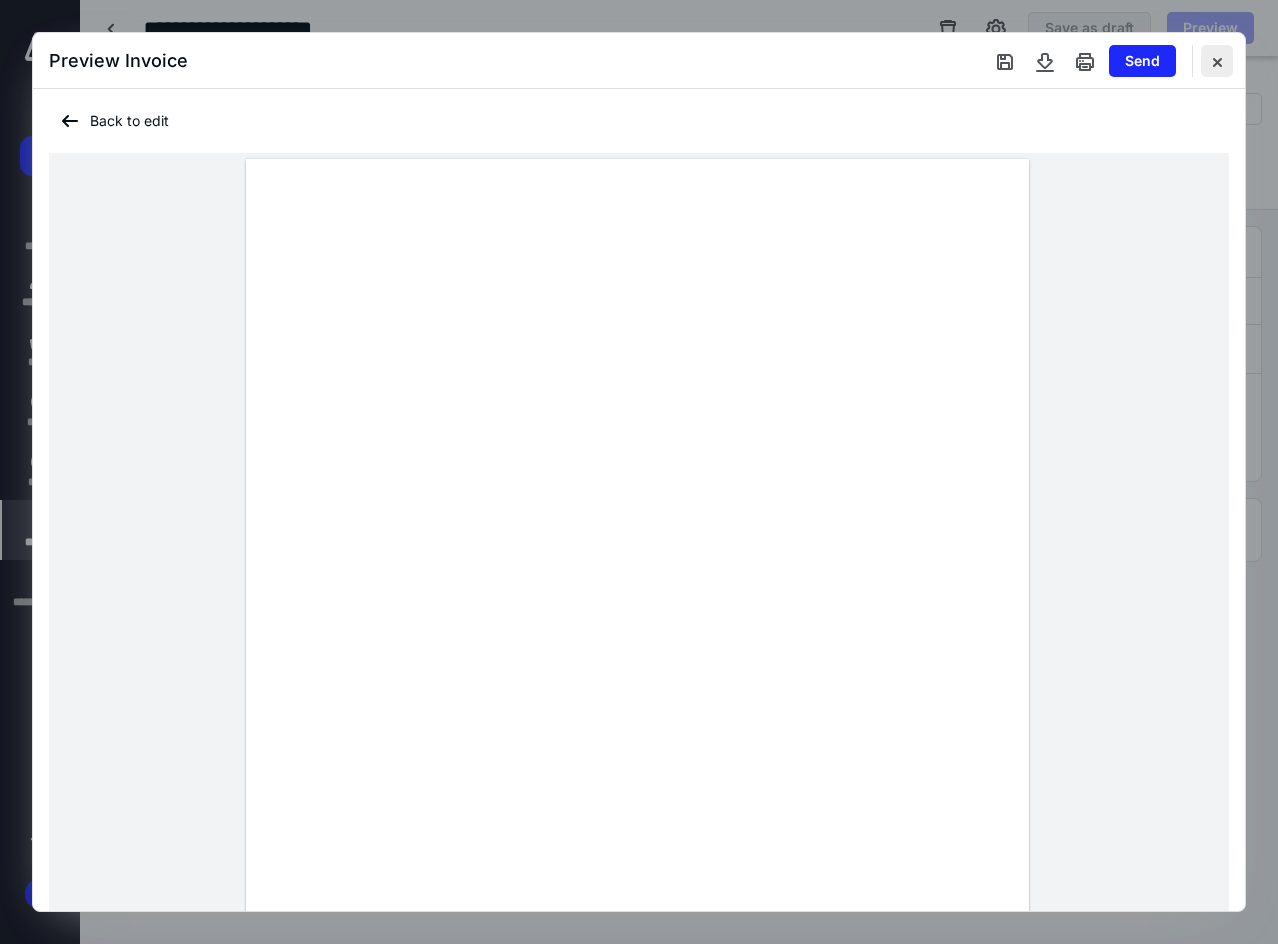 click at bounding box center (1217, 61) 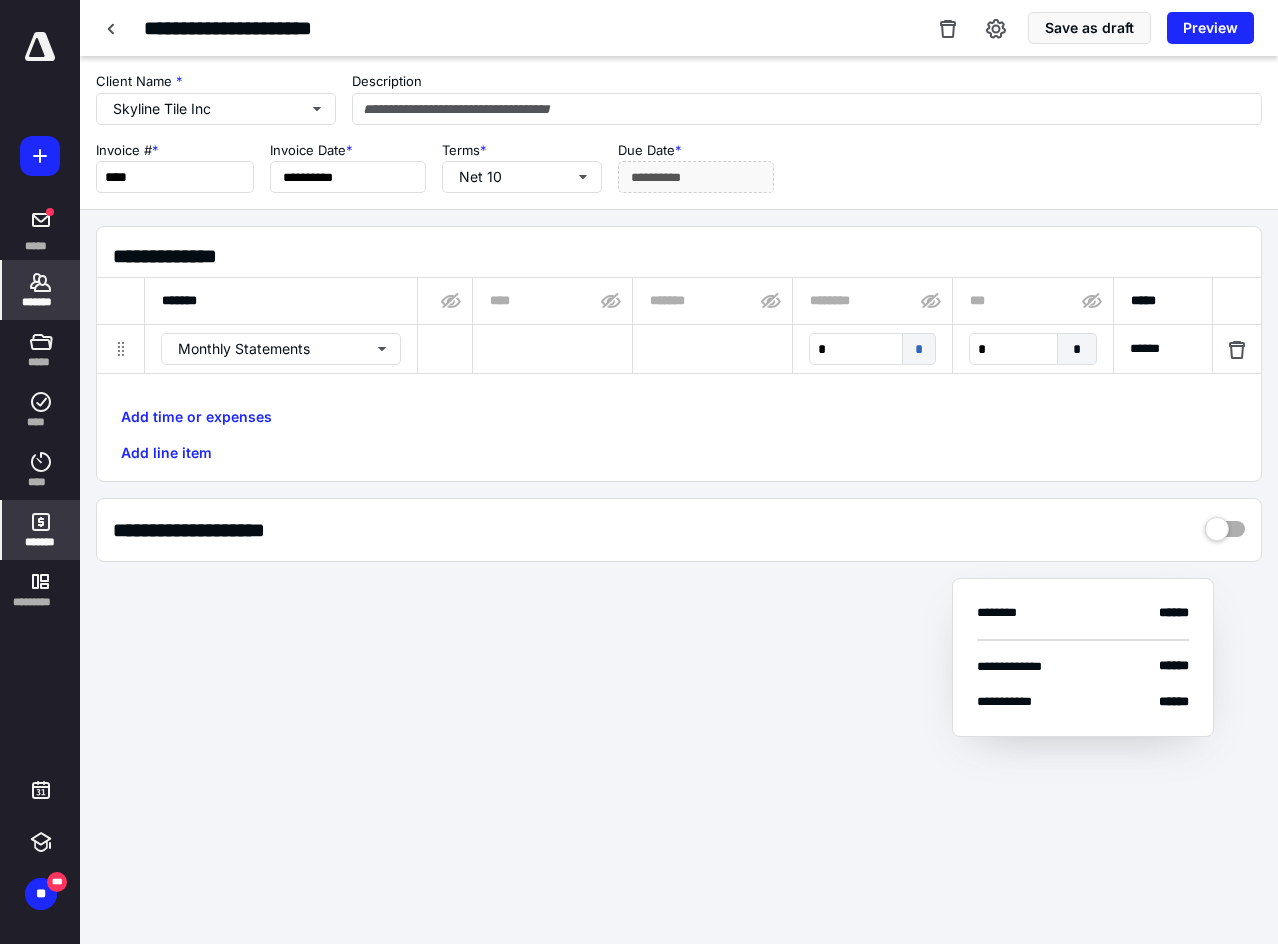 click on "*******" at bounding box center (41, 290) 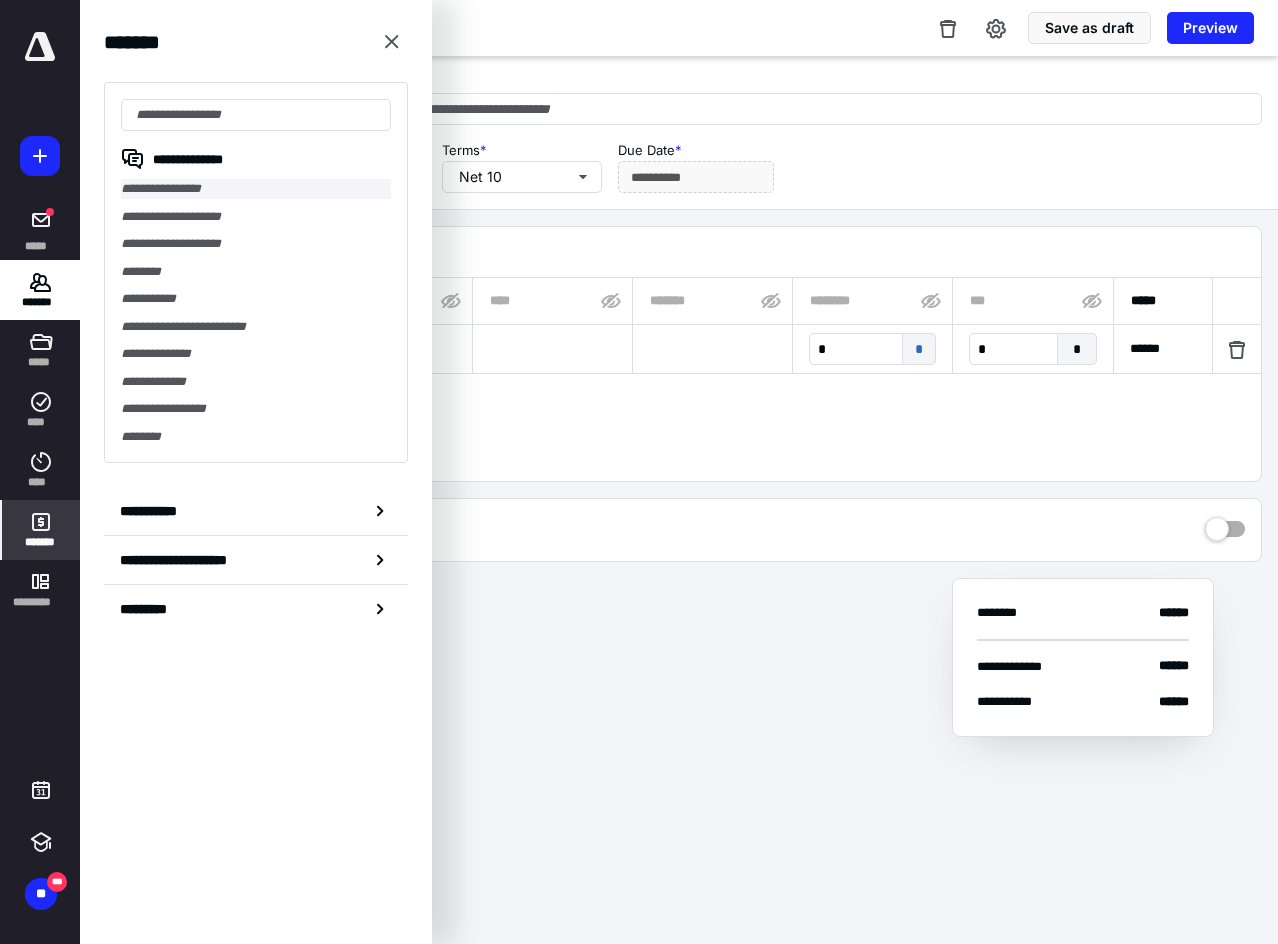 click on "**********" at bounding box center [256, 189] 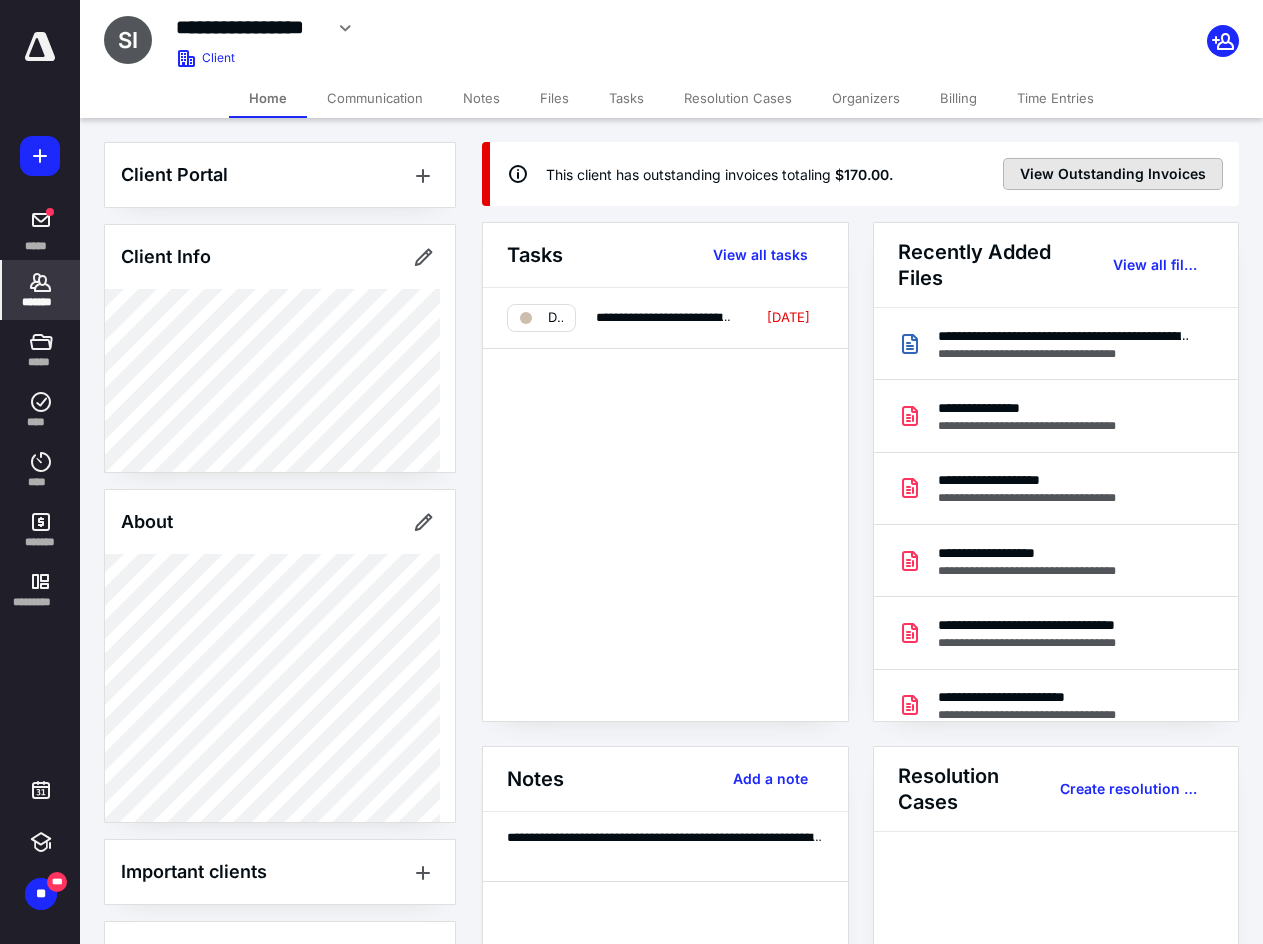 click on "View Outstanding Invoices" at bounding box center (1113, 174) 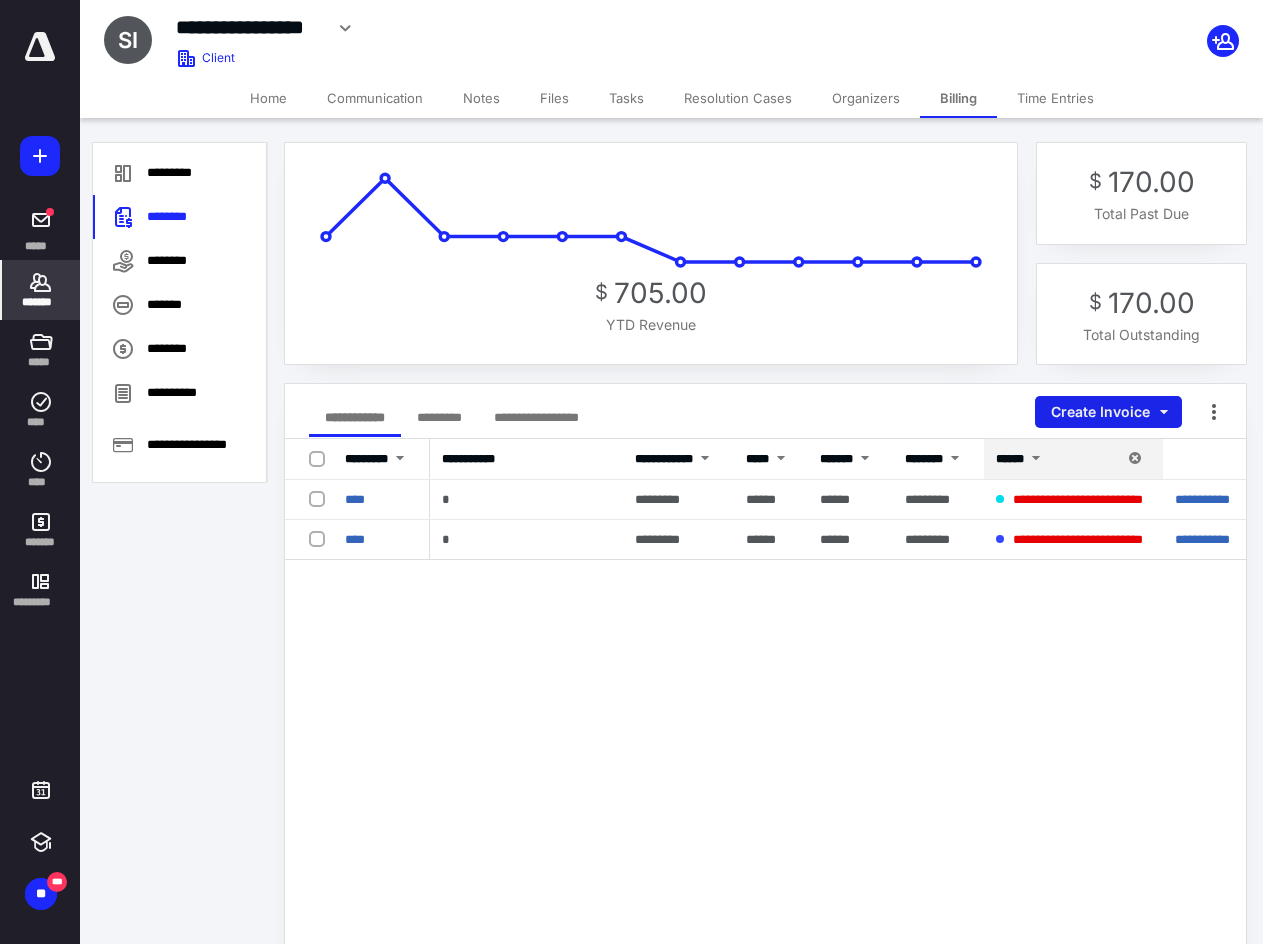 click on "Create Invoice" at bounding box center [1108, 412] 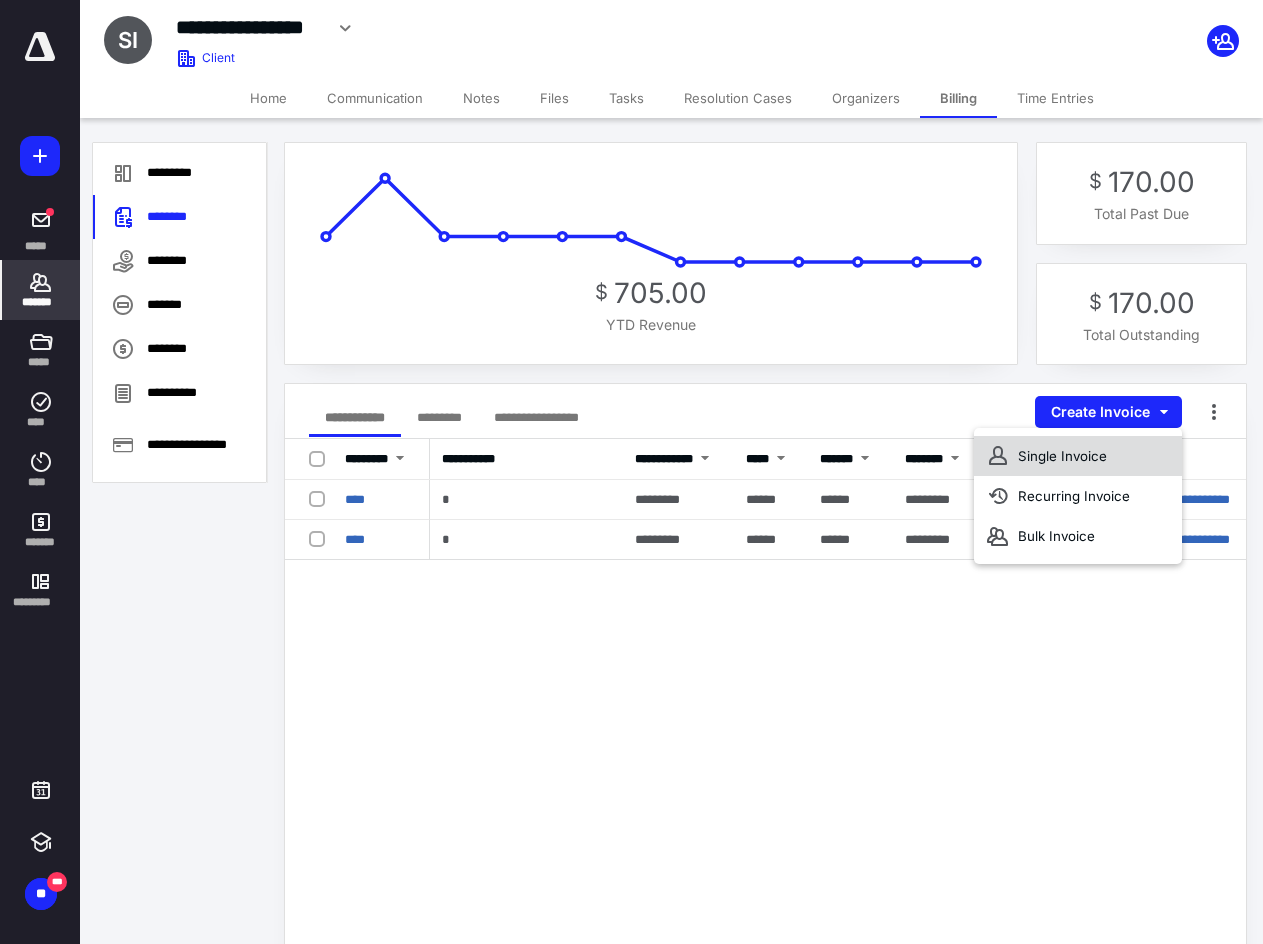 click on "Single Invoice" at bounding box center (1078, 456) 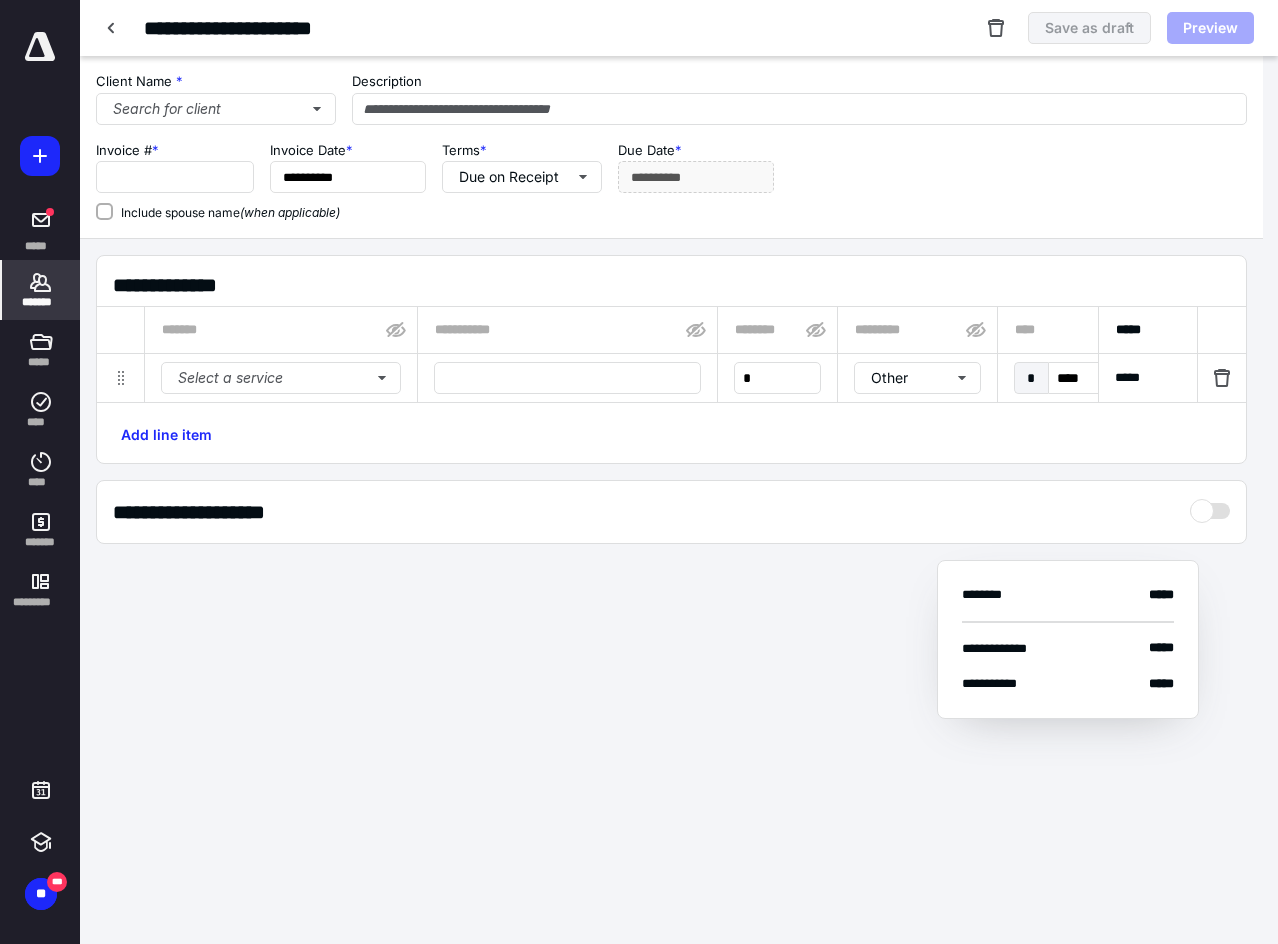 type on "****" 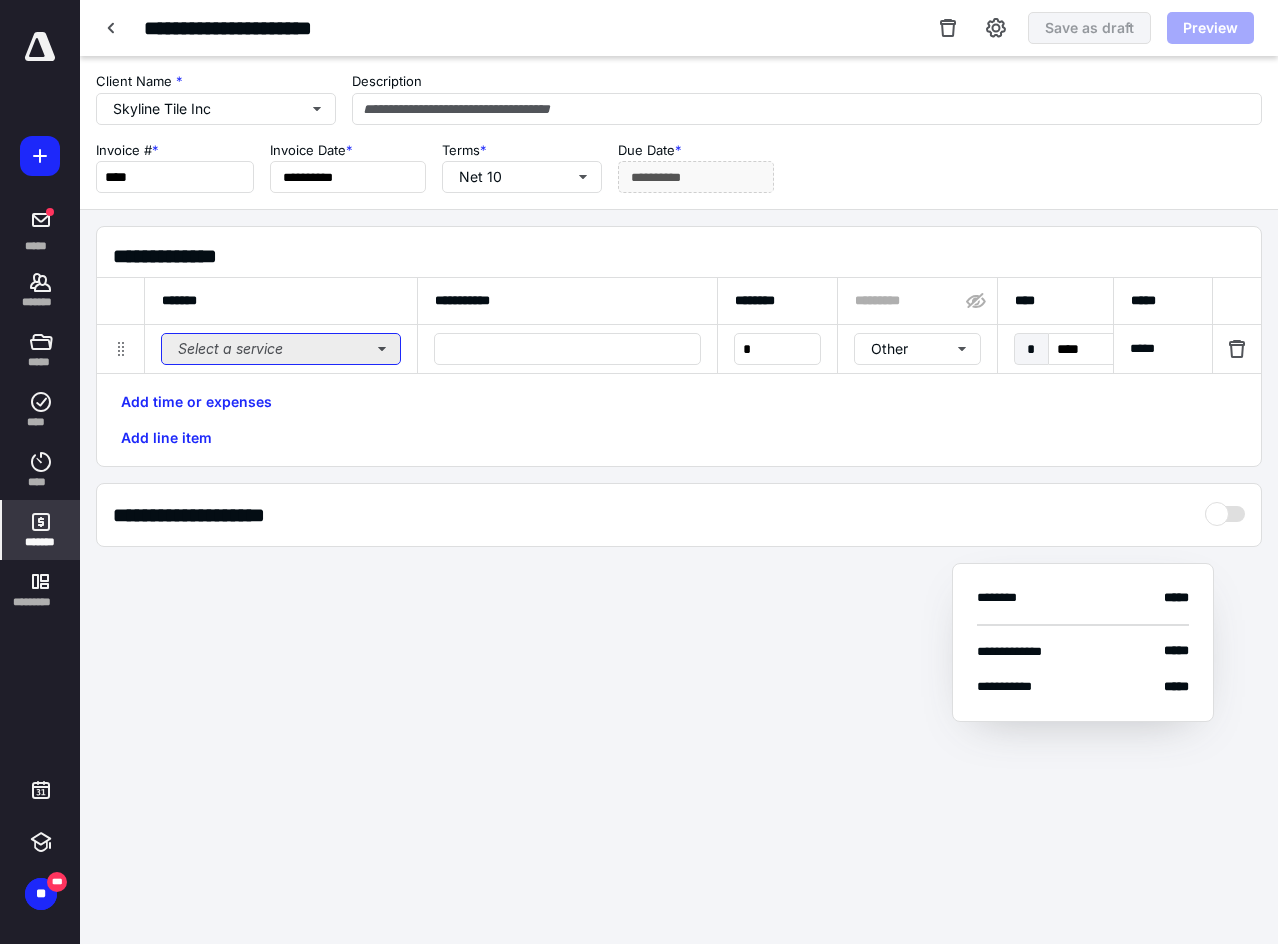 click on "Select a service" at bounding box center (281, 349) 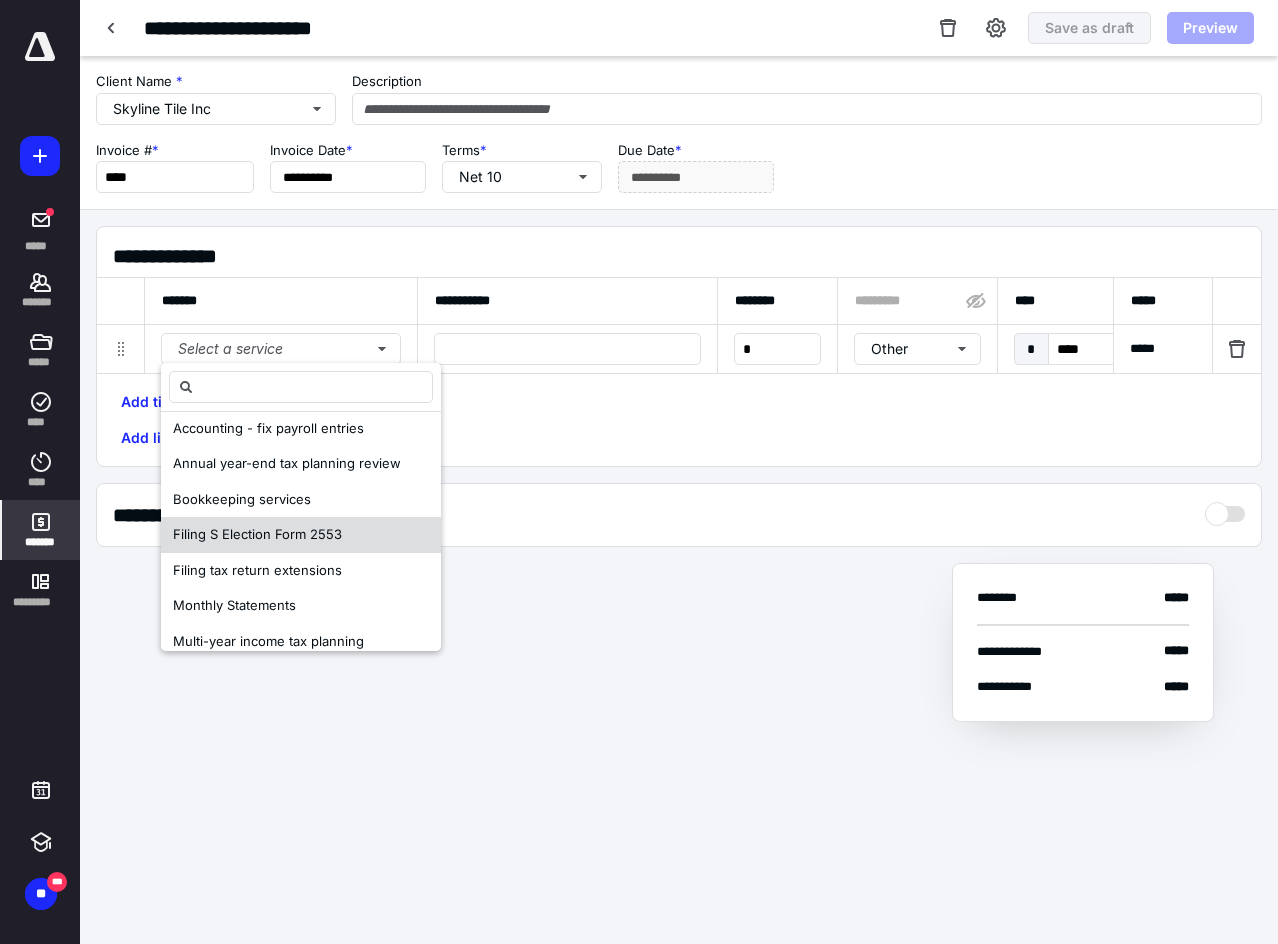 scroll, scrollTop: 500, scrollLeft: 0, axis: vertical 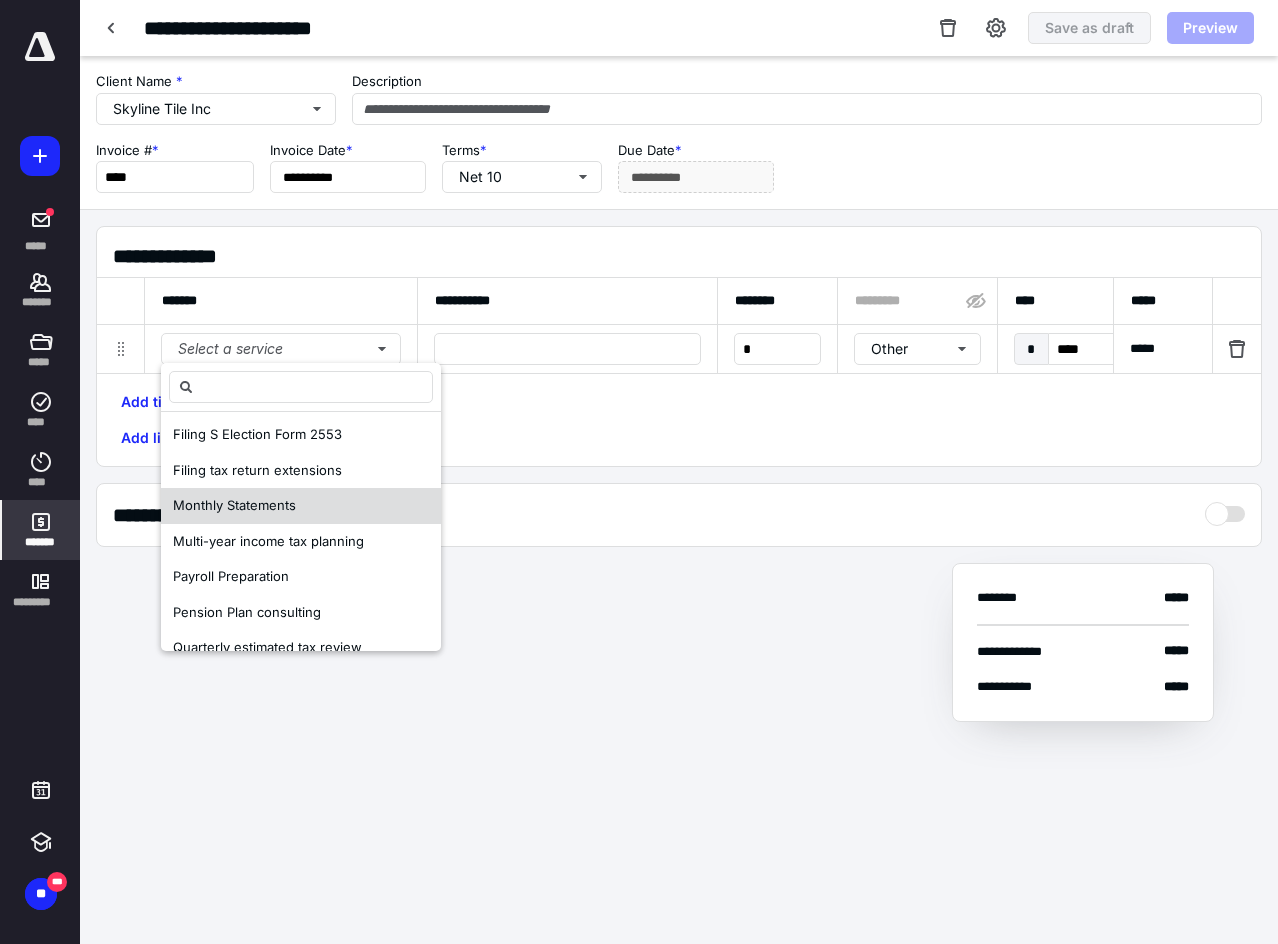 click on "Monthly Statements" at bounding box center (234, 505) 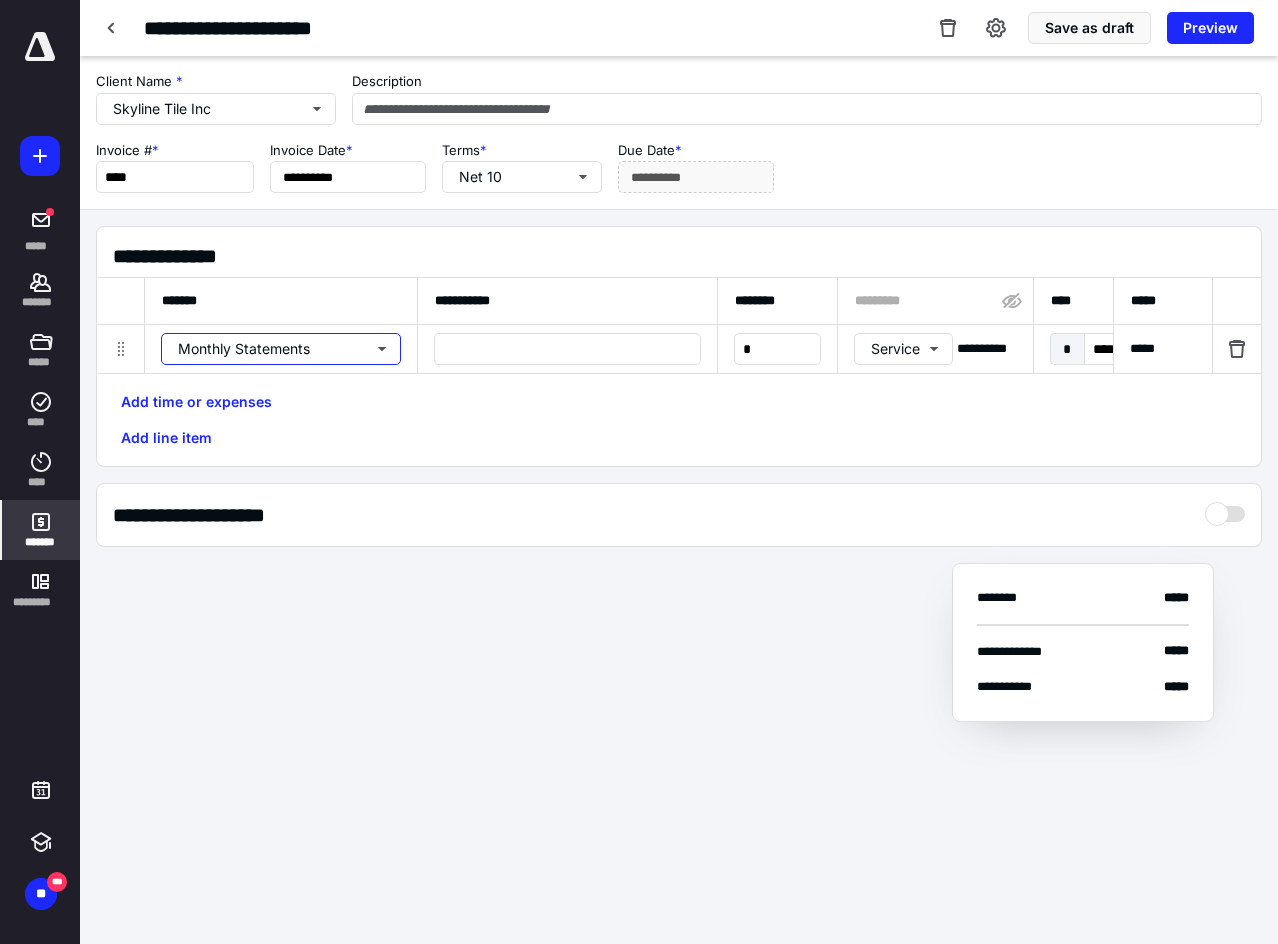 scroll, scrollTop: 0, scrollLeft: 0, axis: both 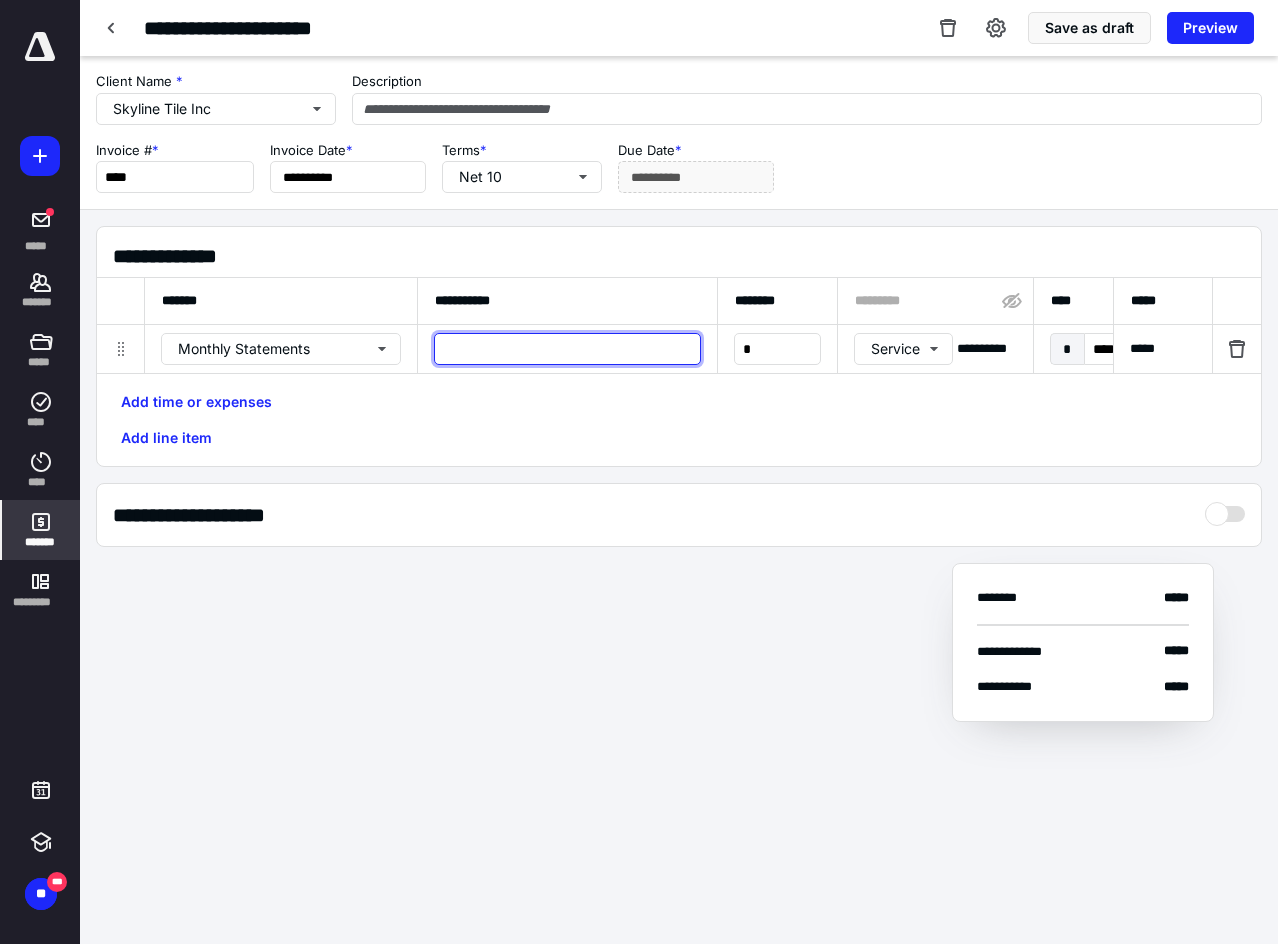 click at bounding box center (567, 349) 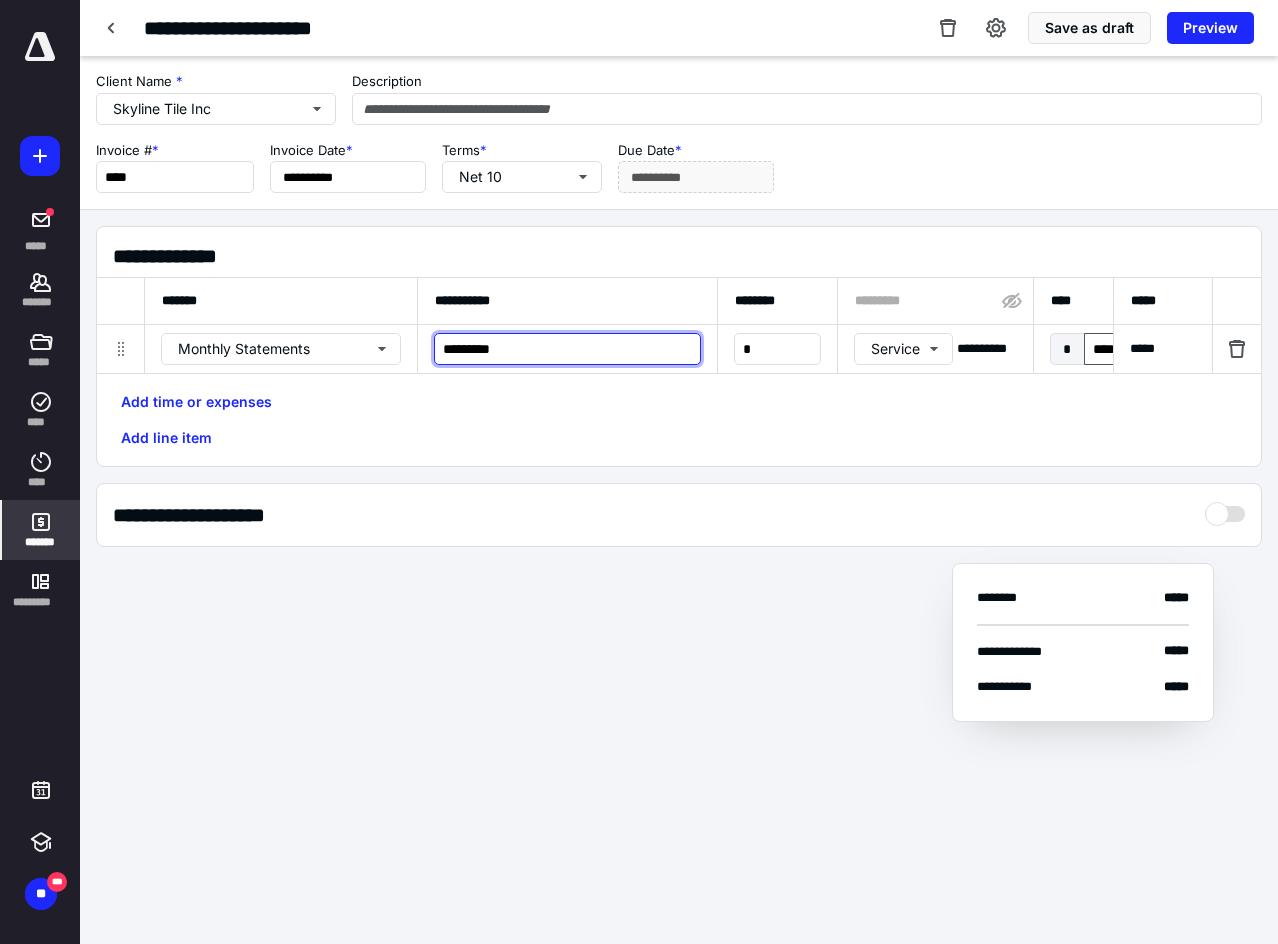 type on "*********" 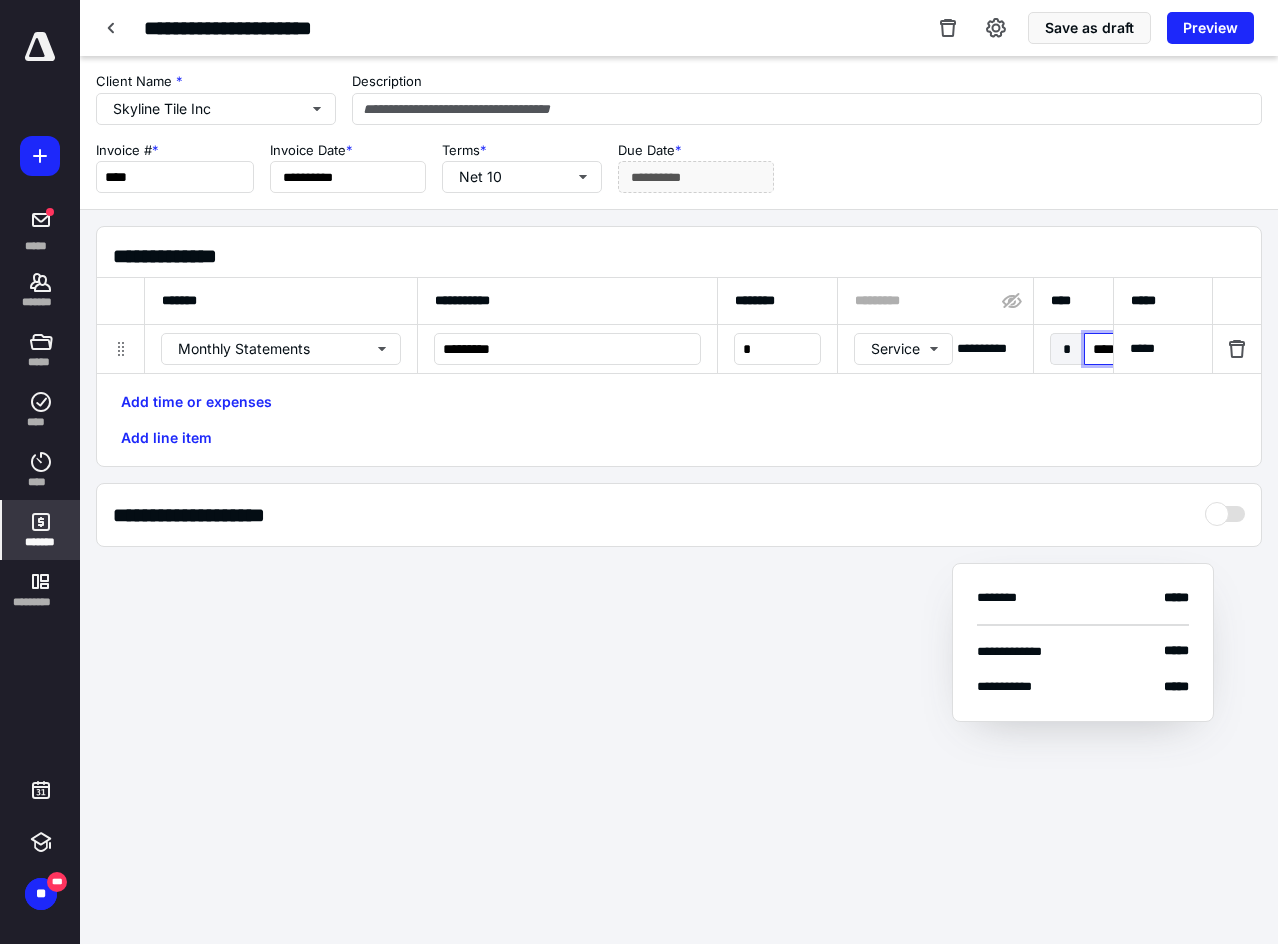click on "****" at bounding box center (1130, 349) 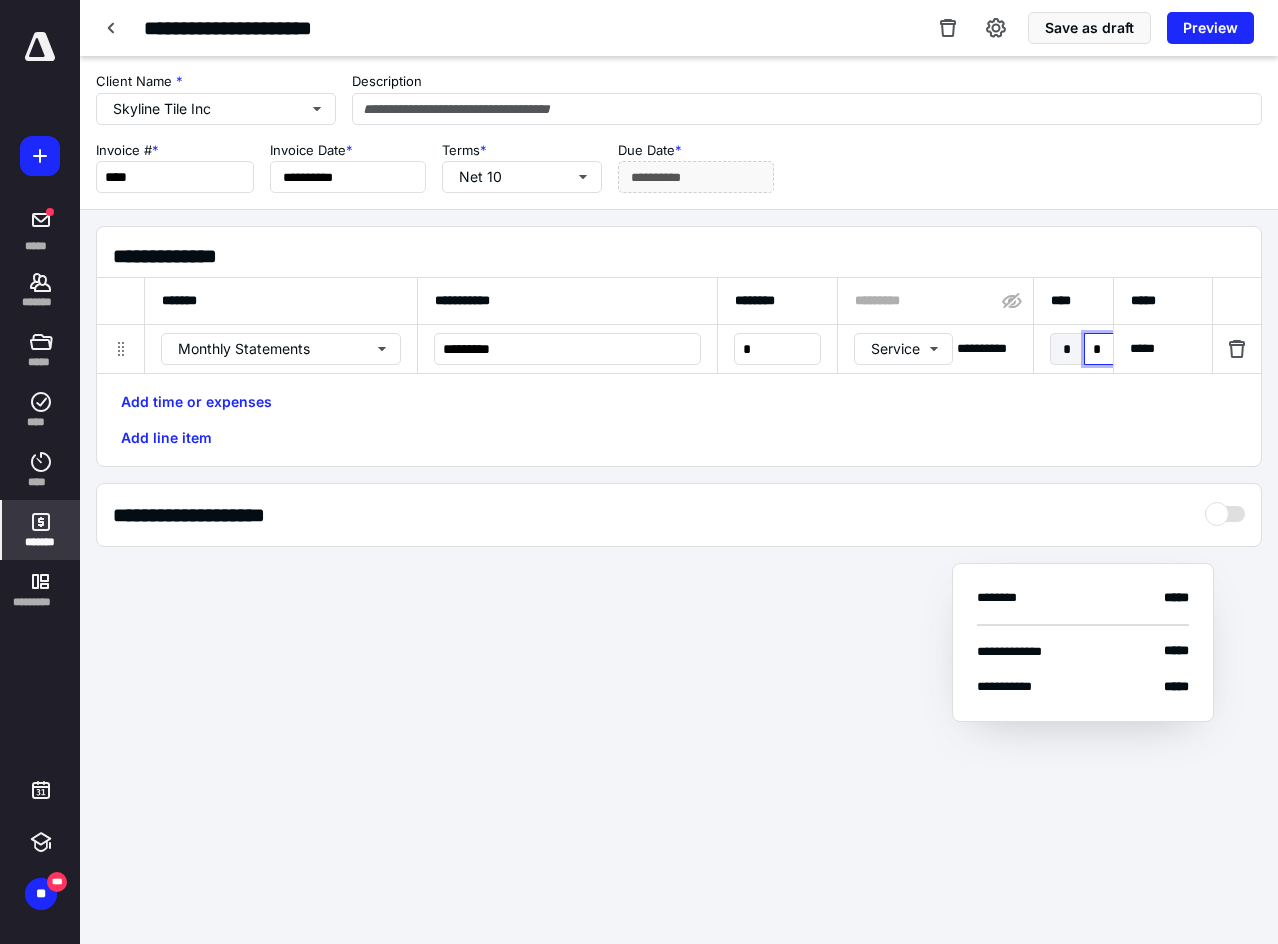 type on "**" 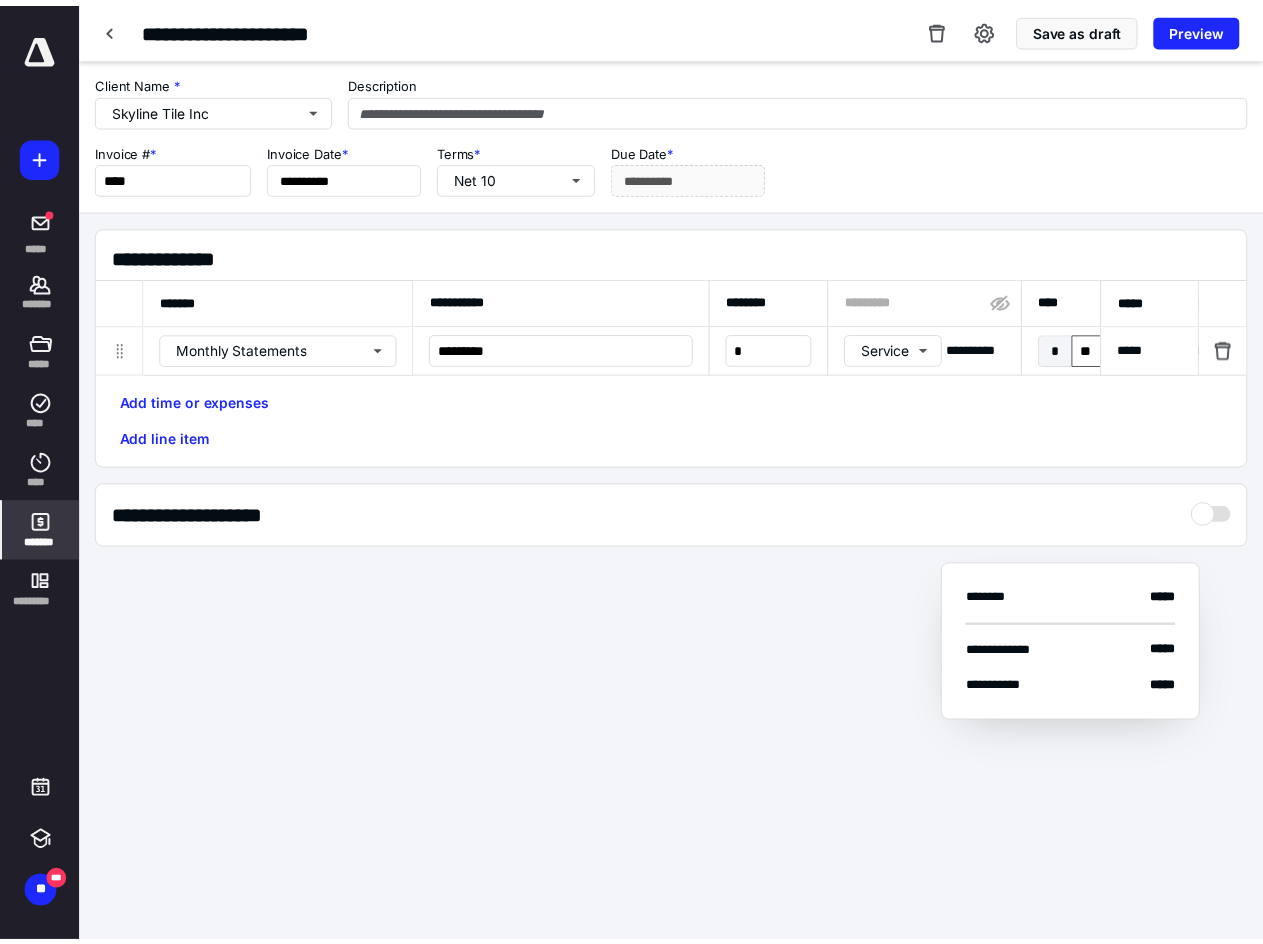 scroll, scrollTop: 0, scrollLeft: 1285, axis: horizontal 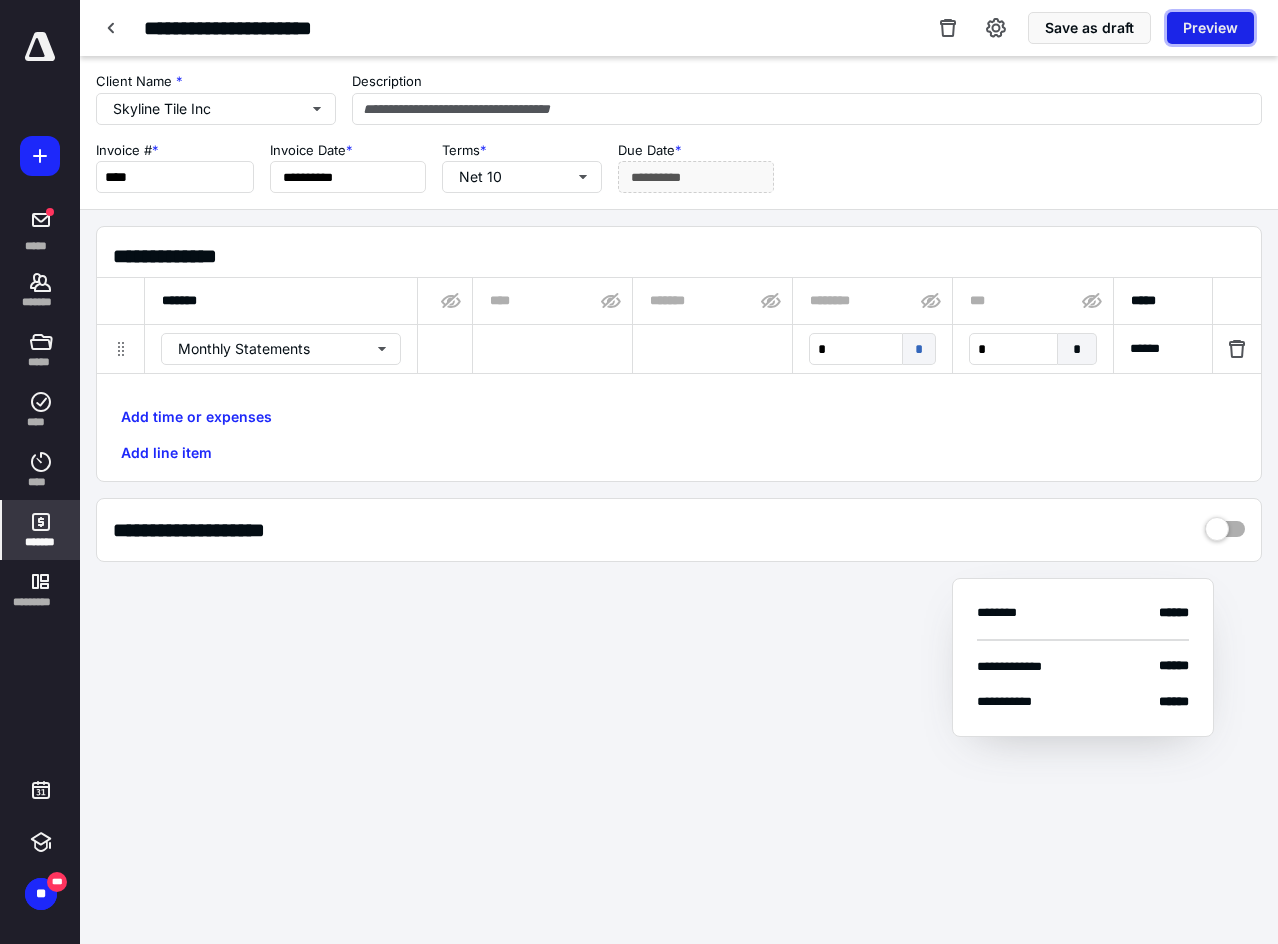 click on "Preview" at bounding box center (1210, 28) 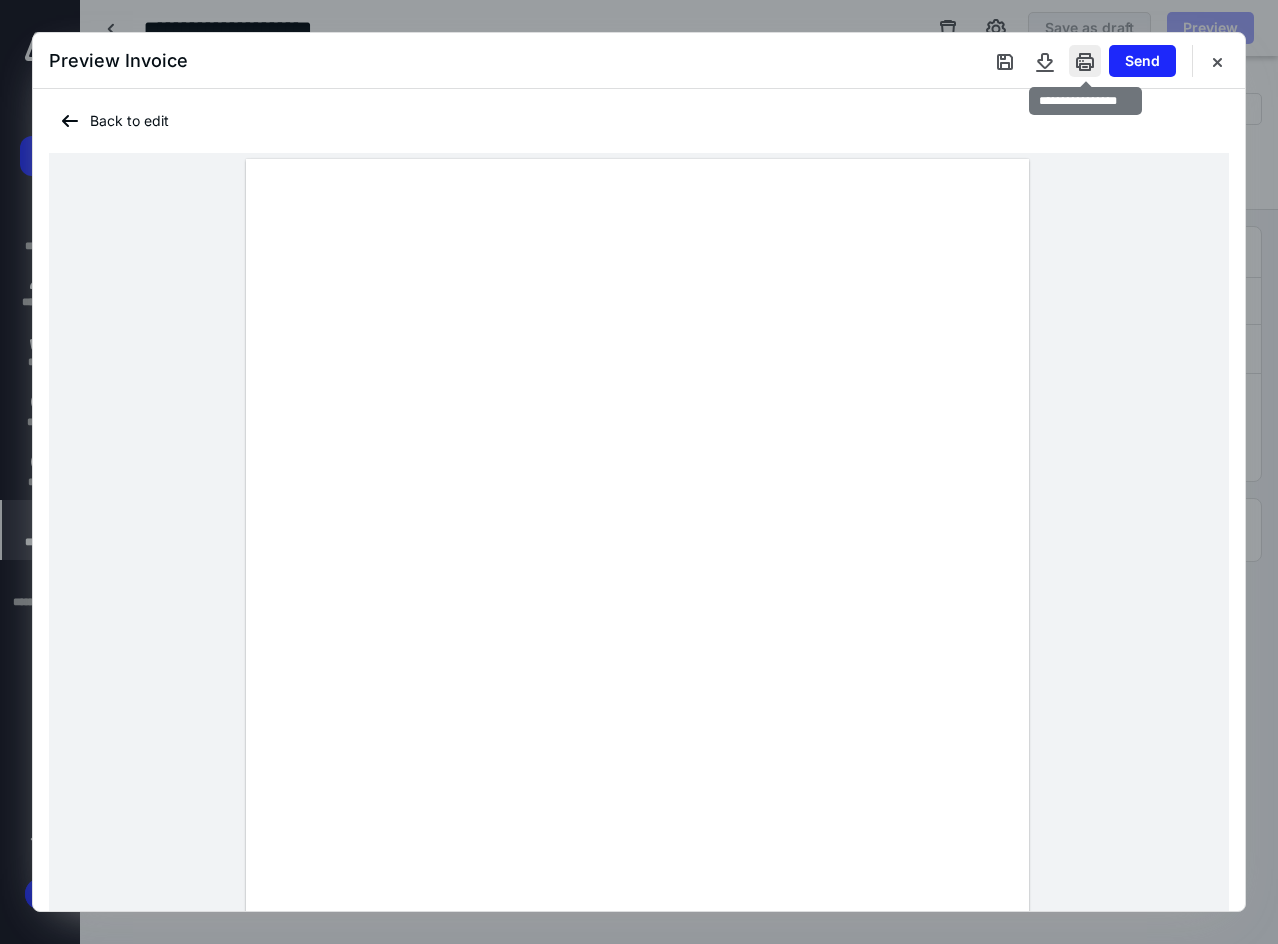 click at bounding box center (1085, 61) 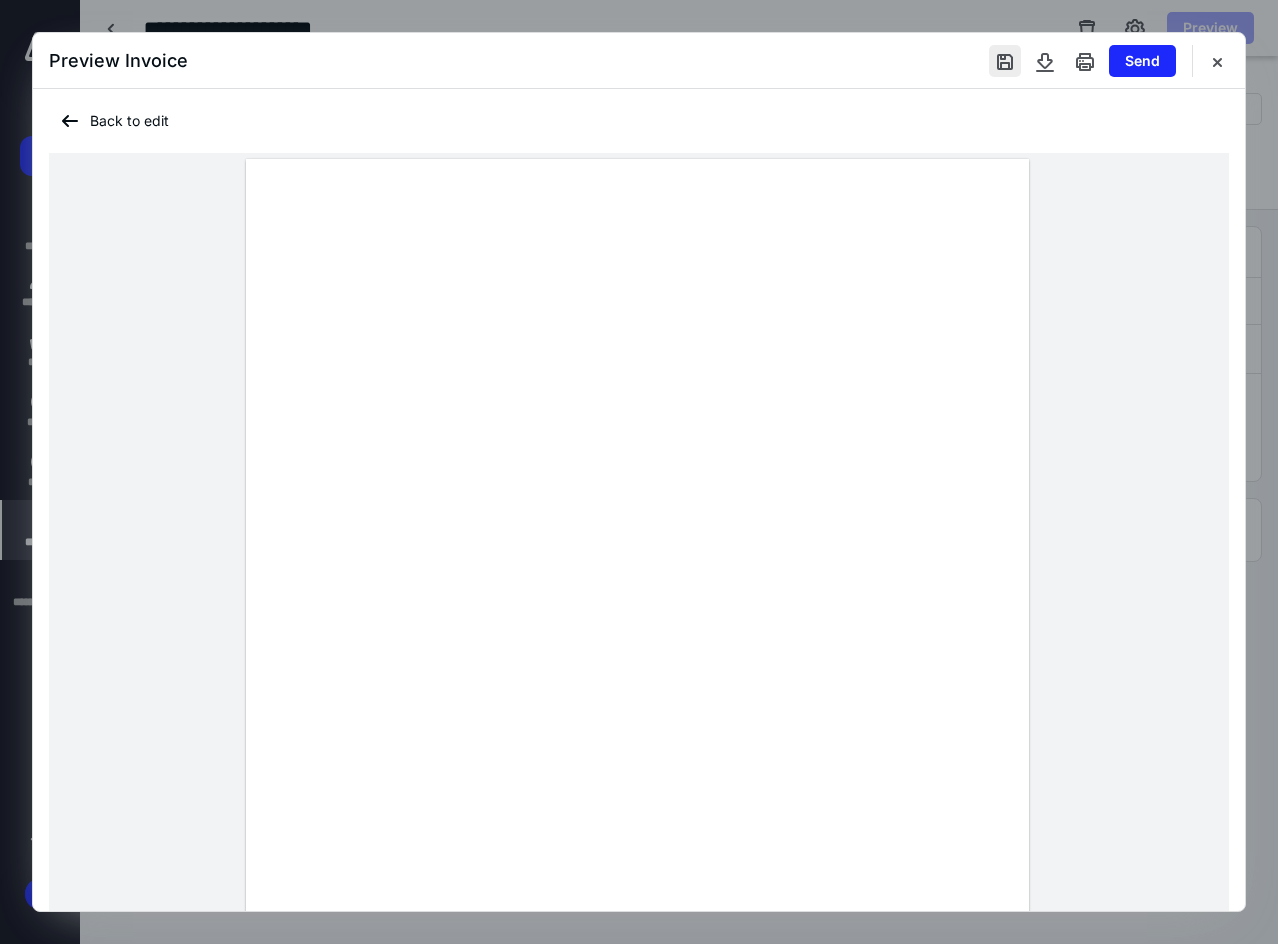 click at bounding box center (1005, 61) 